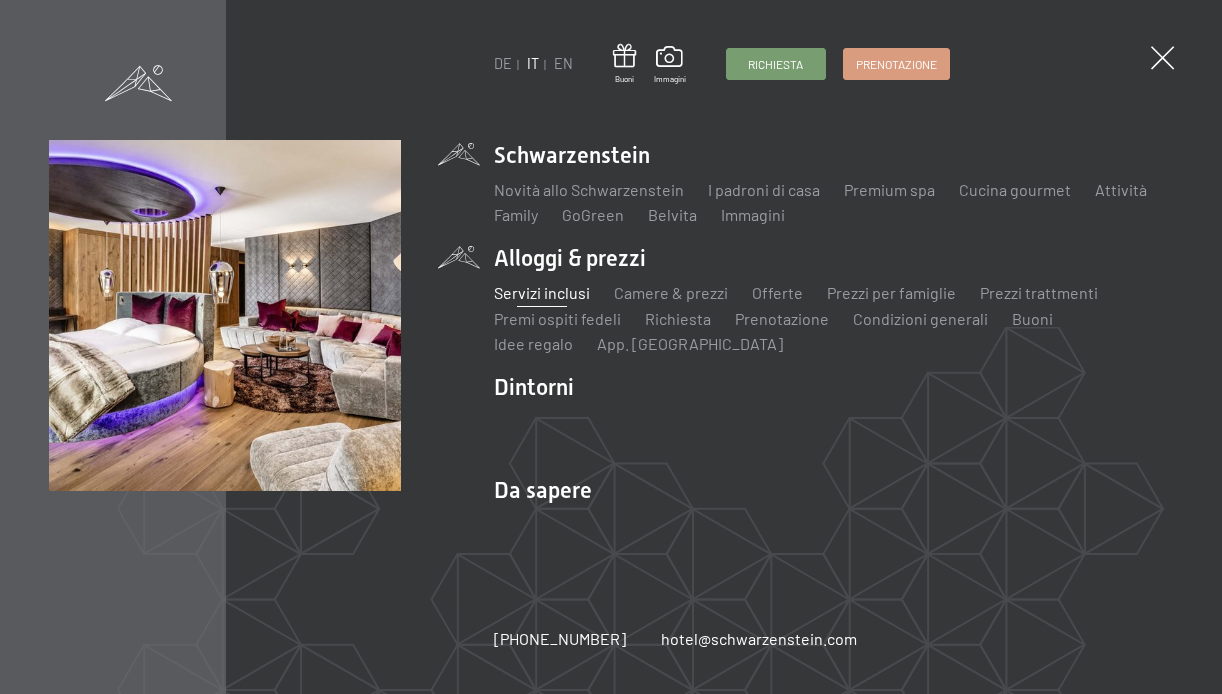 scroll, scrollTop: 0, scrollLeft: 0, axis: both 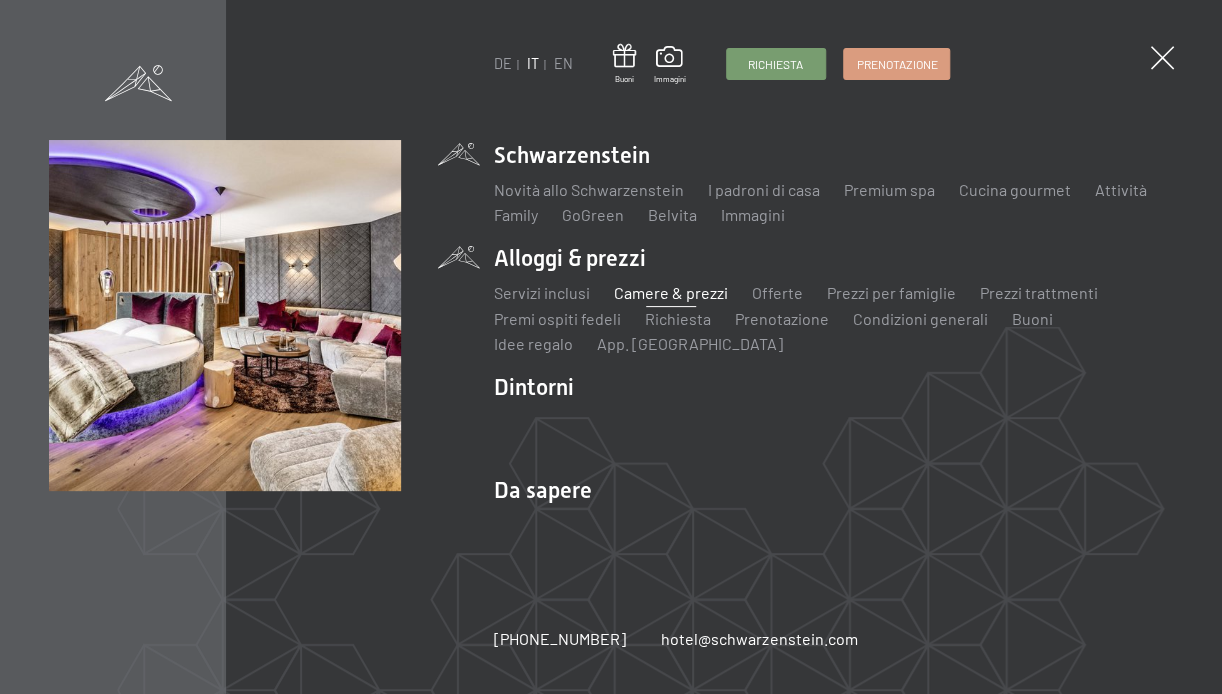 click on "Camere & prezzi" at bounding box center [671, 292] 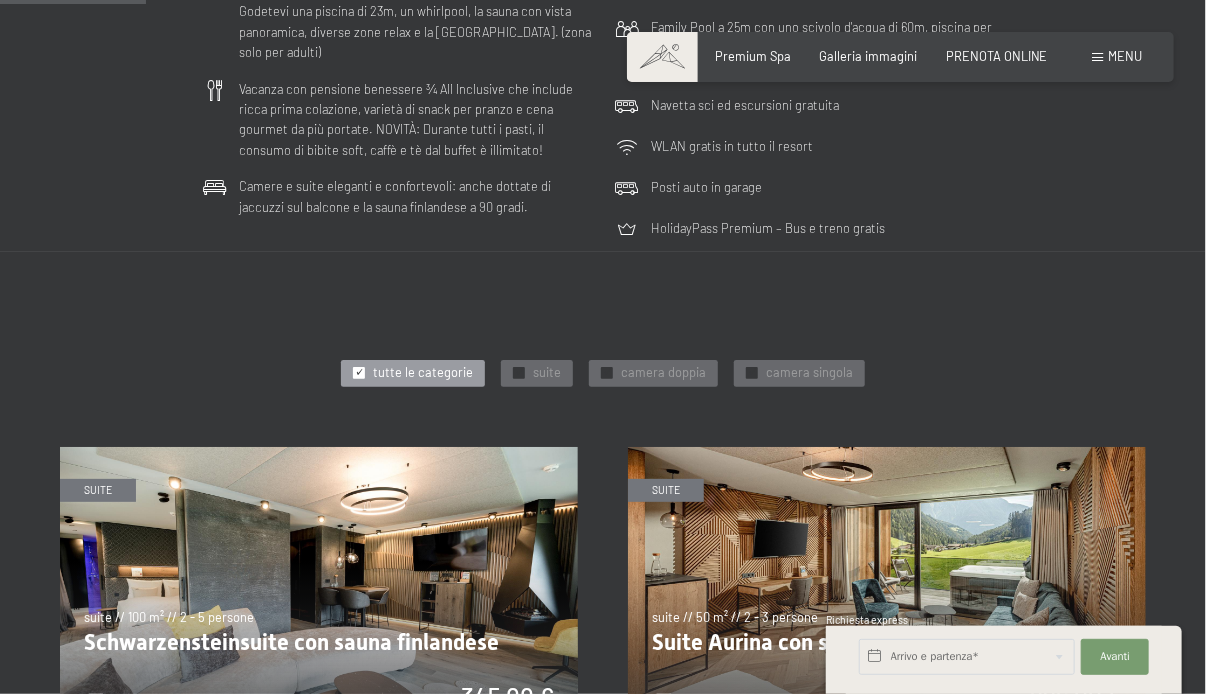 scroll, scrollTop: 607, scrollLeft: 0, axis: vertical 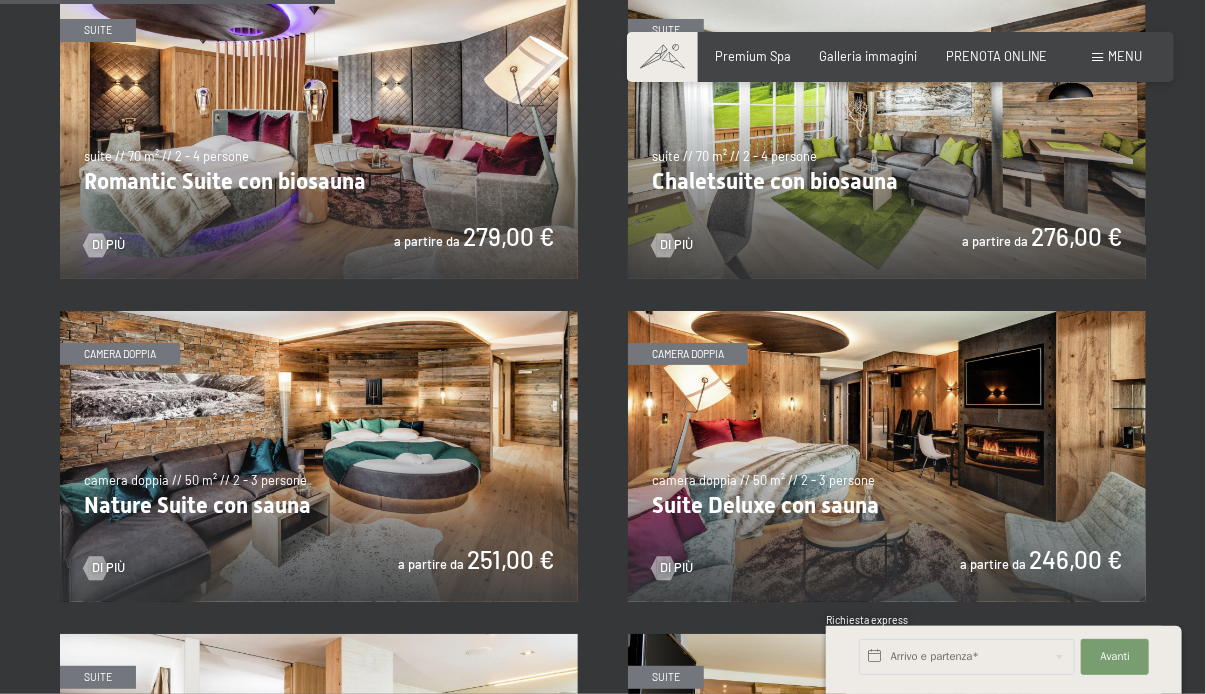 click at bounding box center [887, 456] 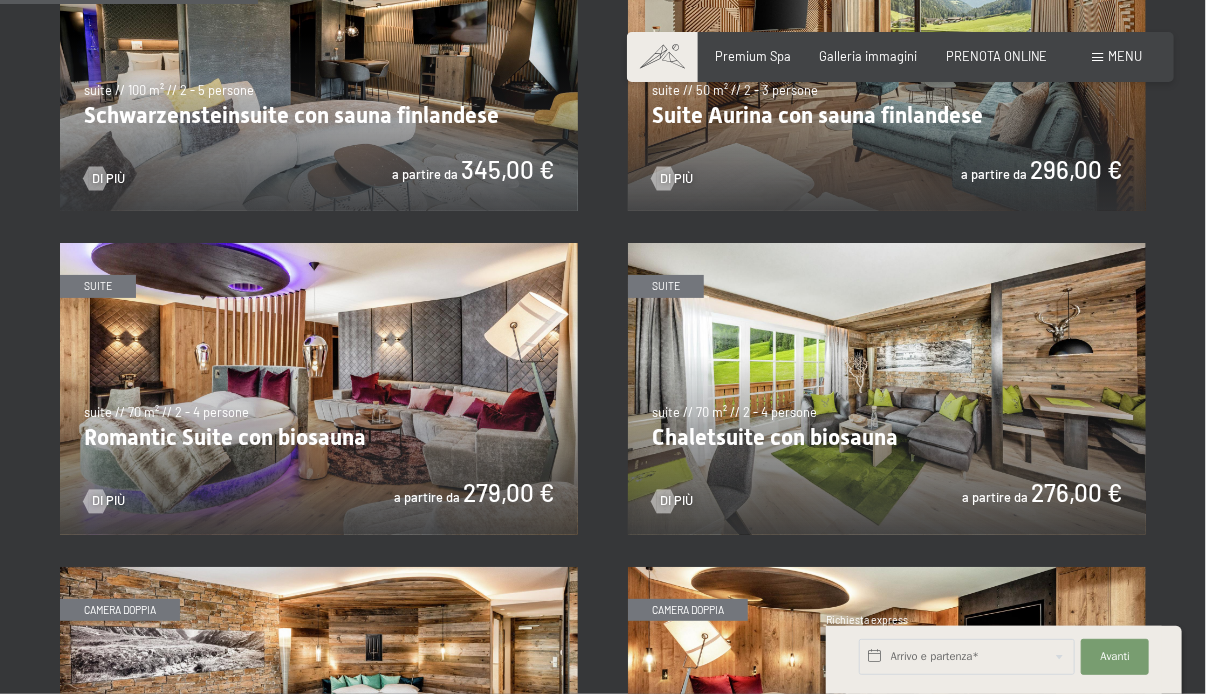 scroll, scrollTop: 1070, scrollLeft: 0, axis: vertical 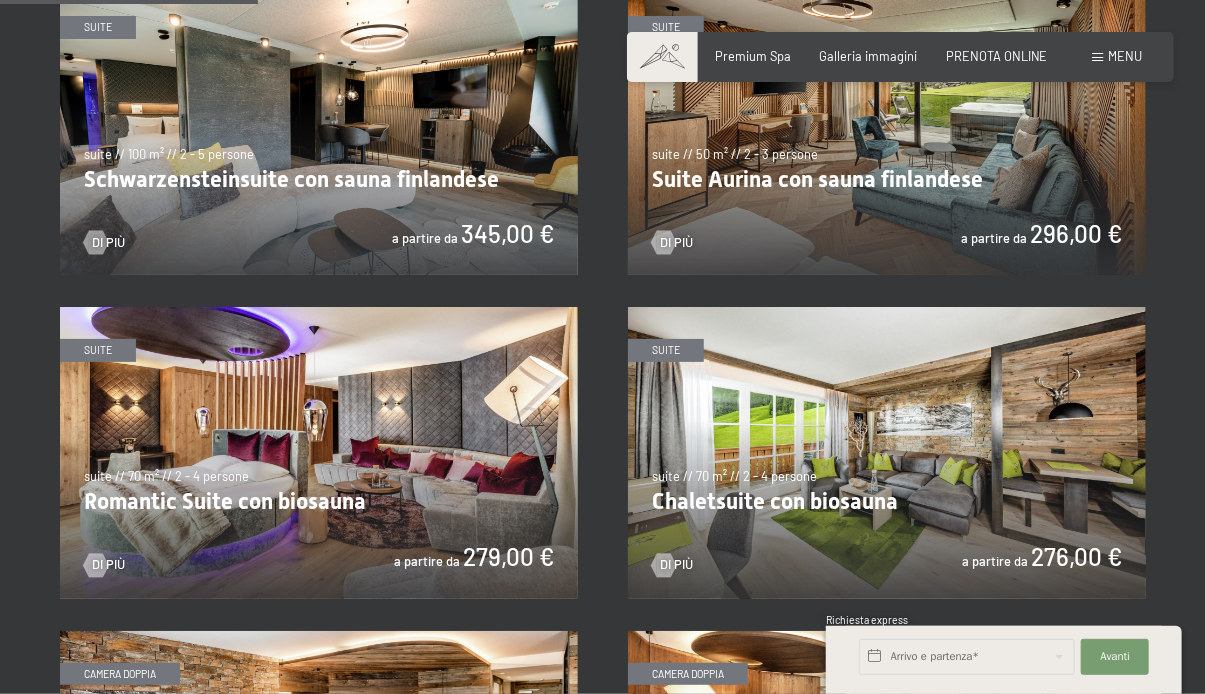 click at bounding box center [319, 452] 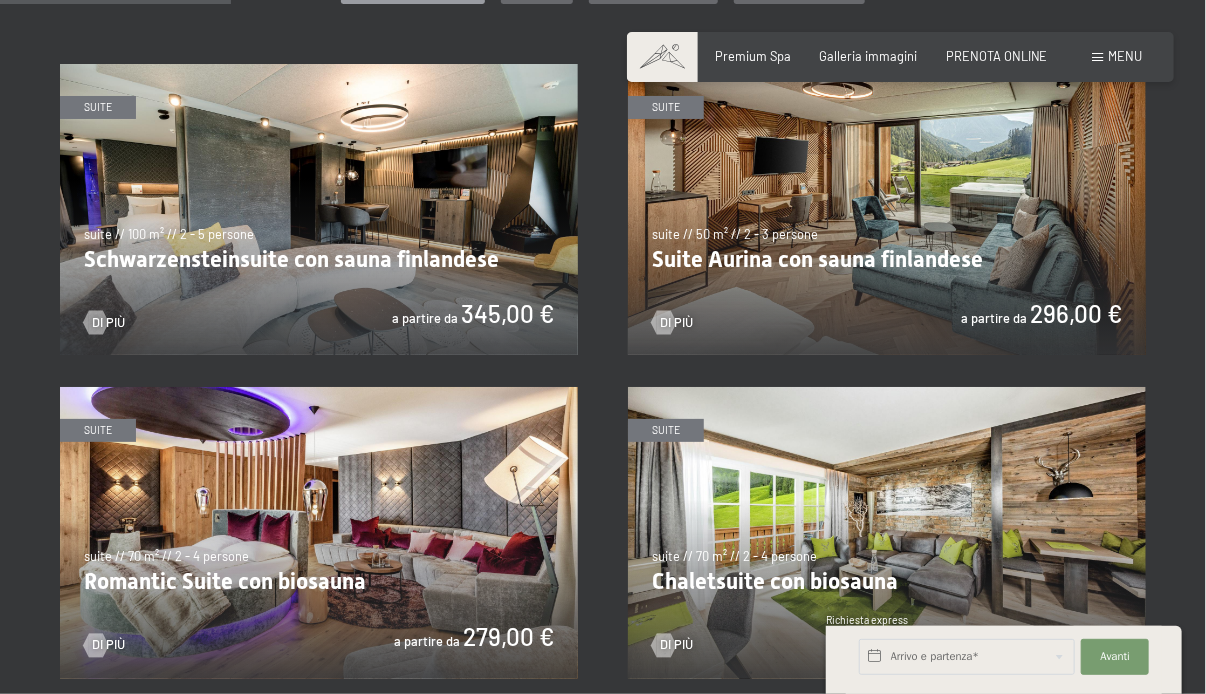 scroll, scrollTop: 950, scrollLeft: 0, axis: vertical 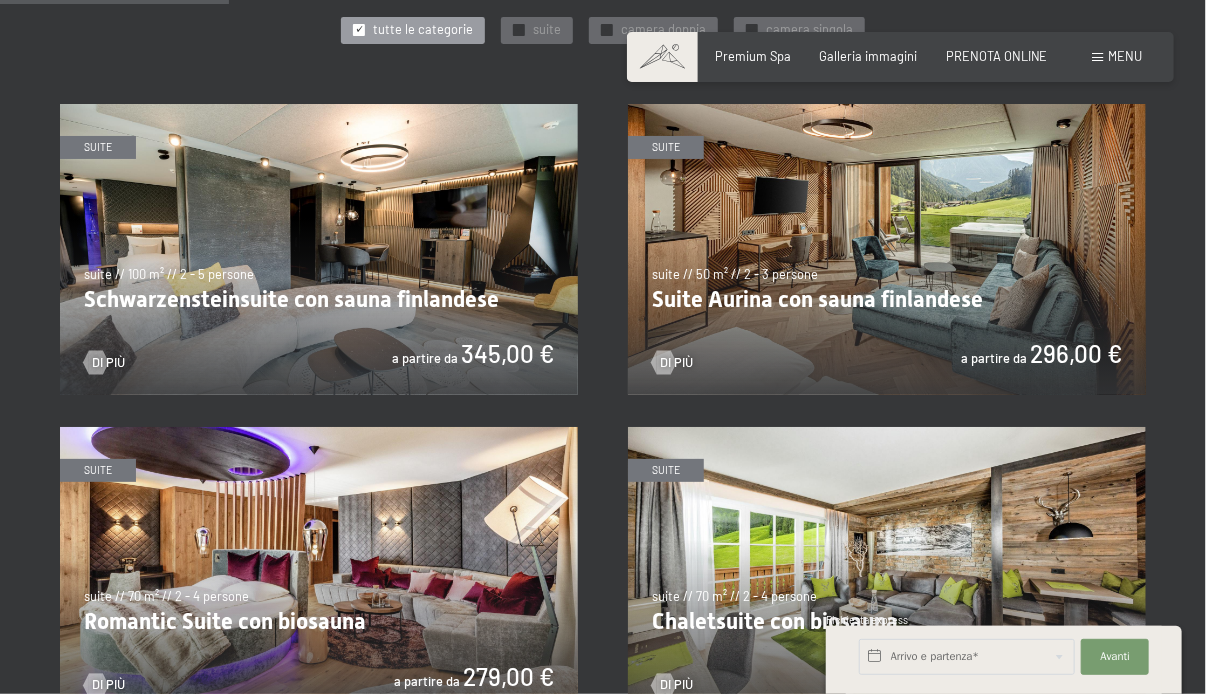 click at bounding box center [319, 249] 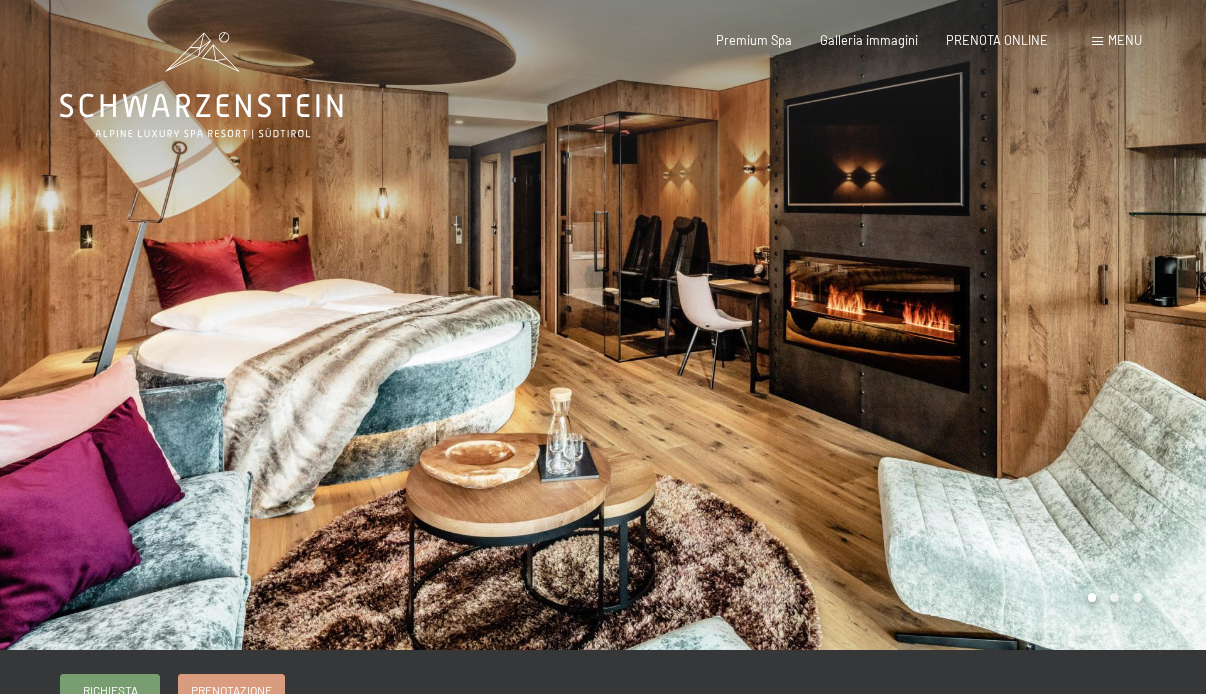 scroll, scrollTop: 0, scrollLeft: 0, axis: both 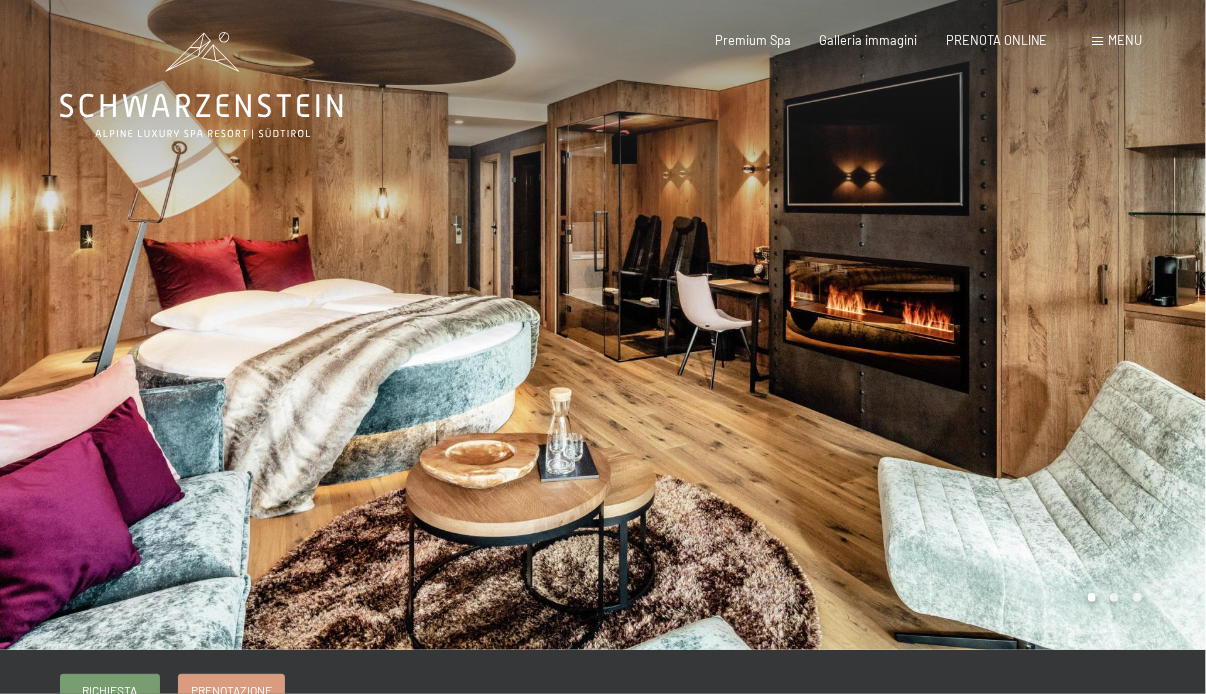 click at bounding box center [904, 325] 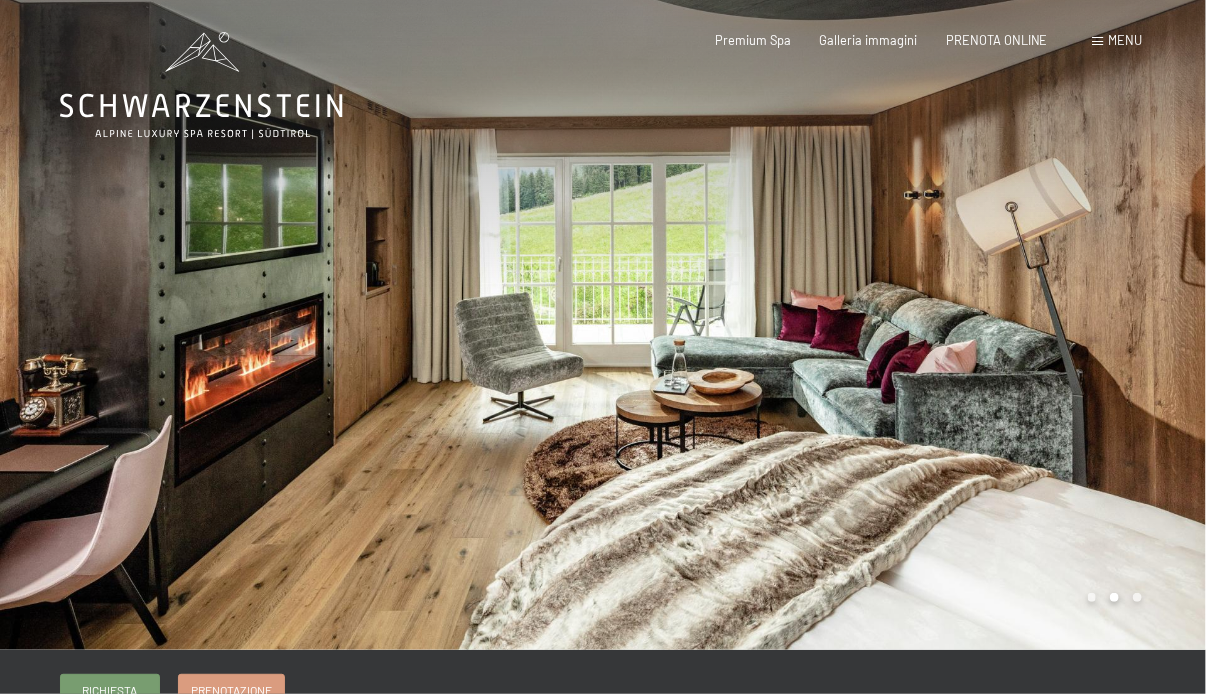 click at bounding box center (904, 325) 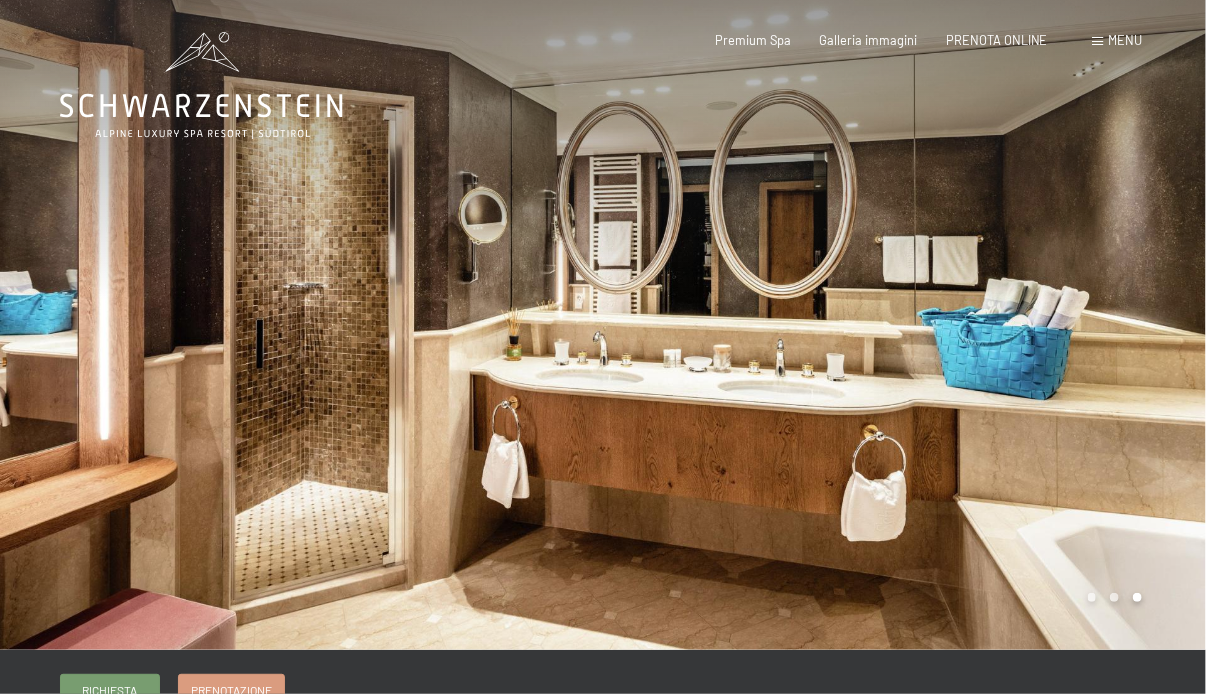 click at bounding box center (904, 325) 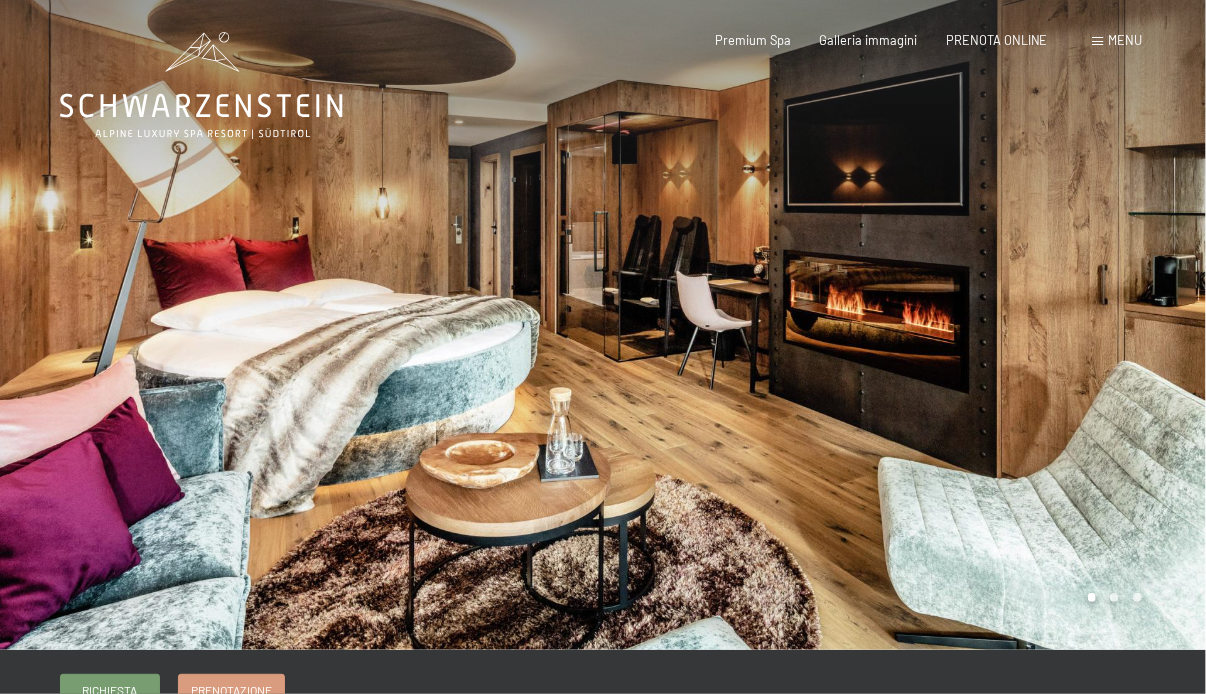 click at bounding box center (904, 325) 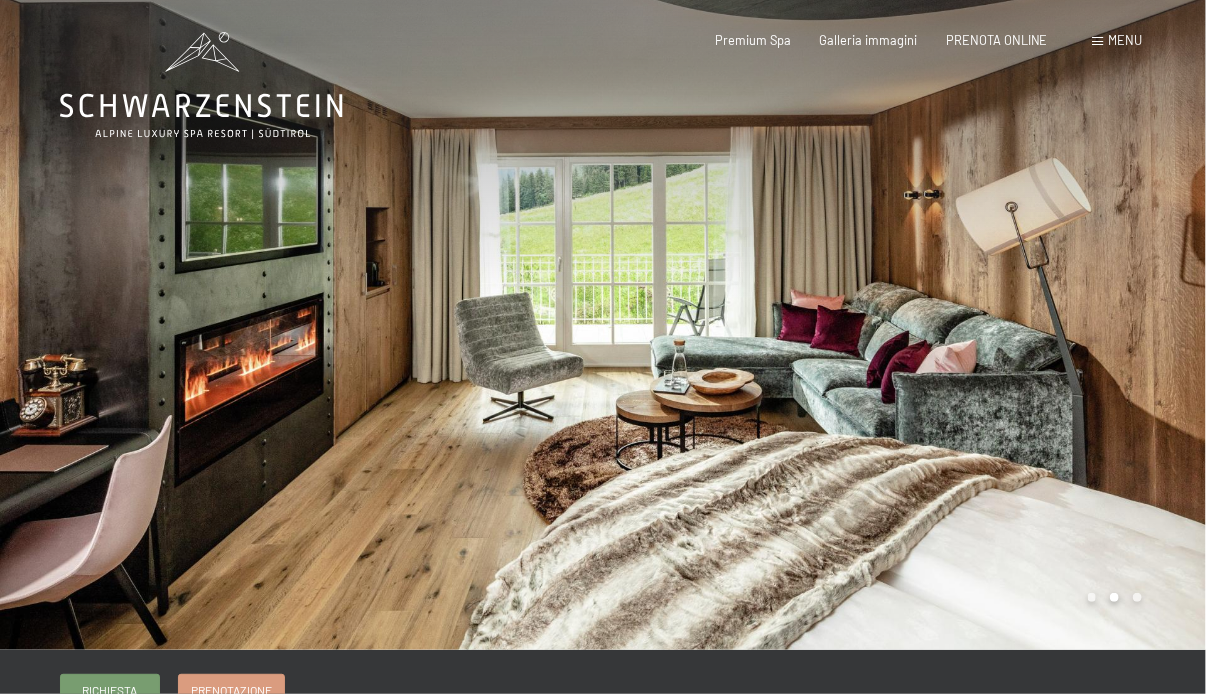 click at bounding box center [904, 325] 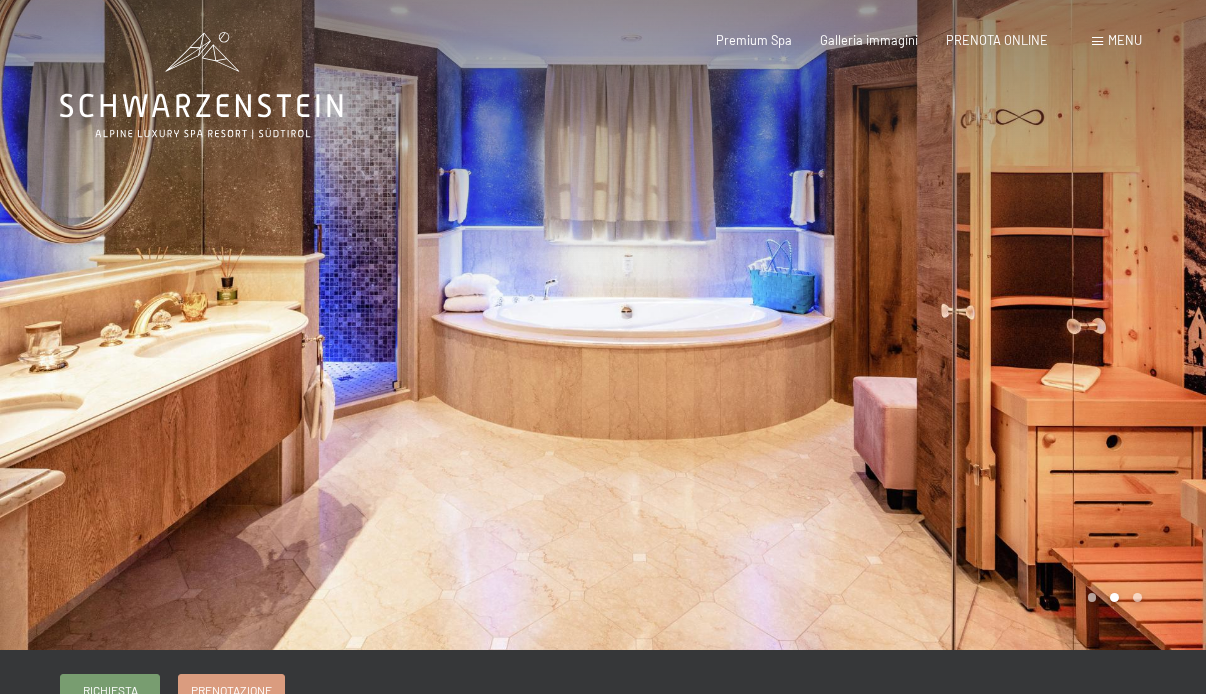 scroll, scrollTop: 0, scrollLeft: 0, axis: both 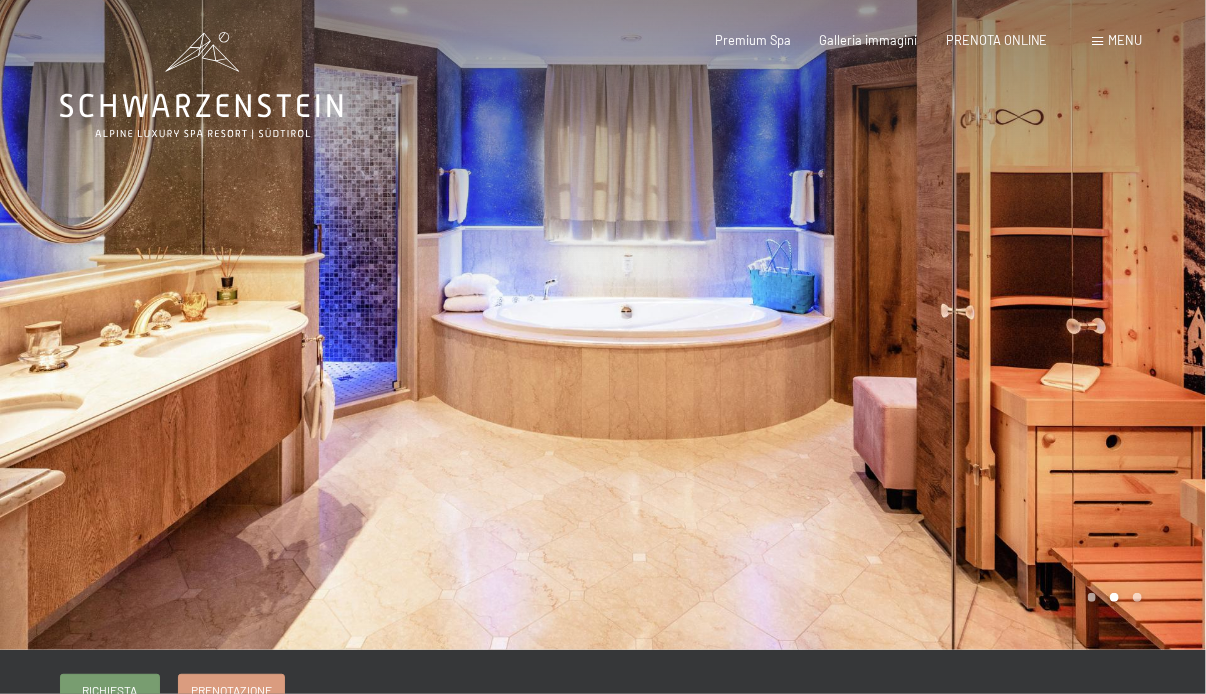 click at bounding box center [904, 325] 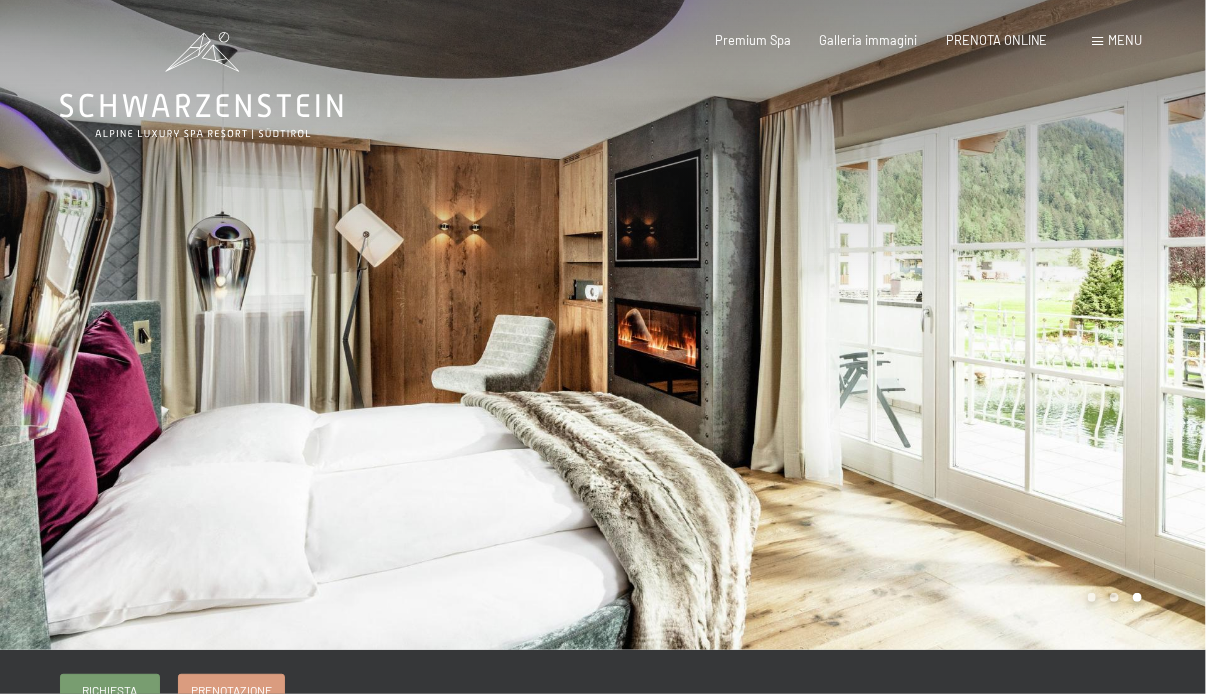click at bounding box center (904, 325) 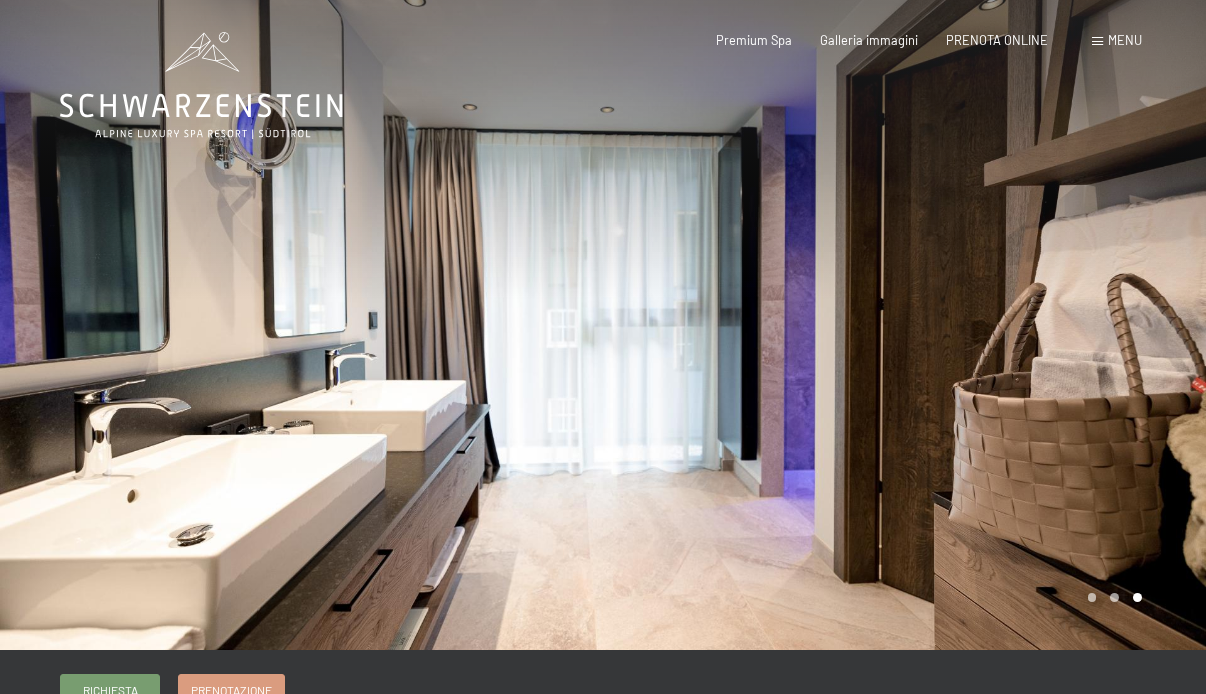 scroll, scrollTop: 0, scrollLeft: 0, axis: both 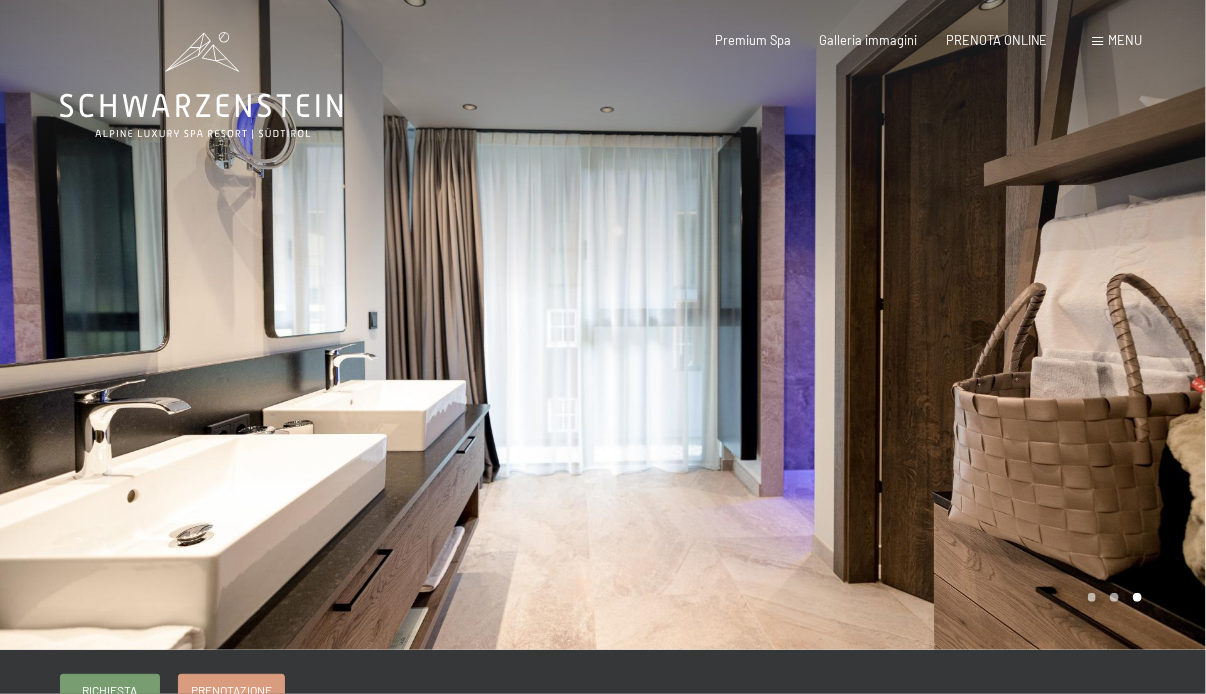 click at bounding box center [904, 325] 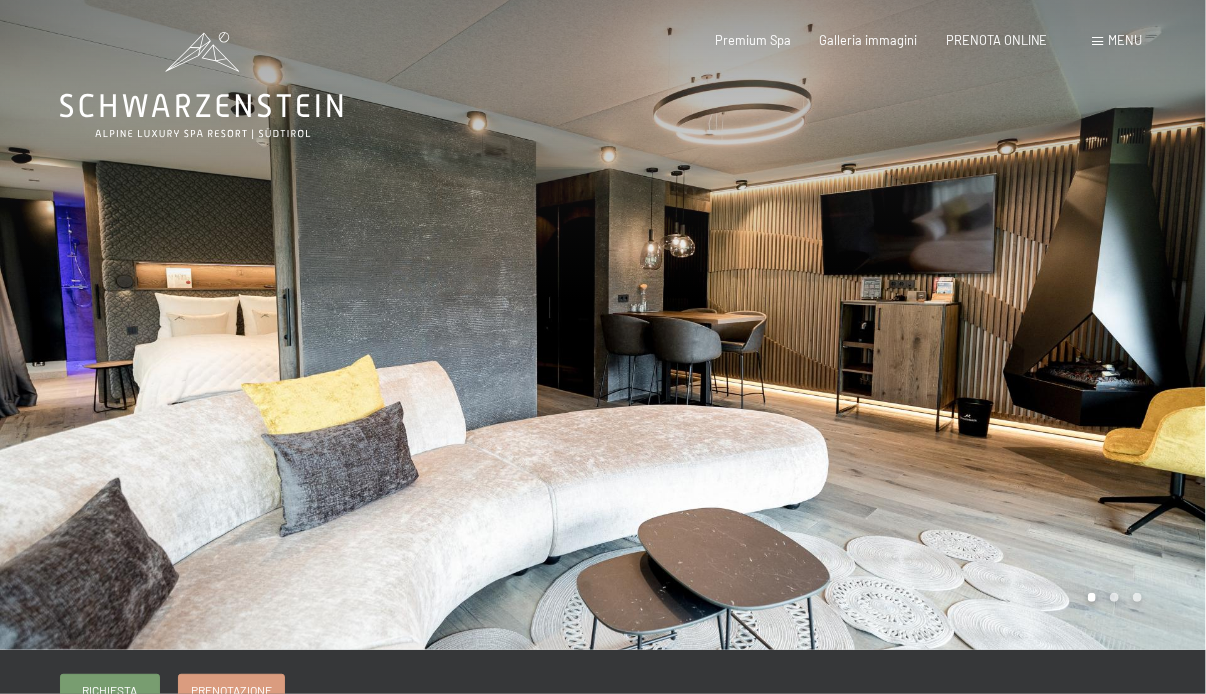 scroll, scrollTop: 0, scrollLeft: 0, axis: both 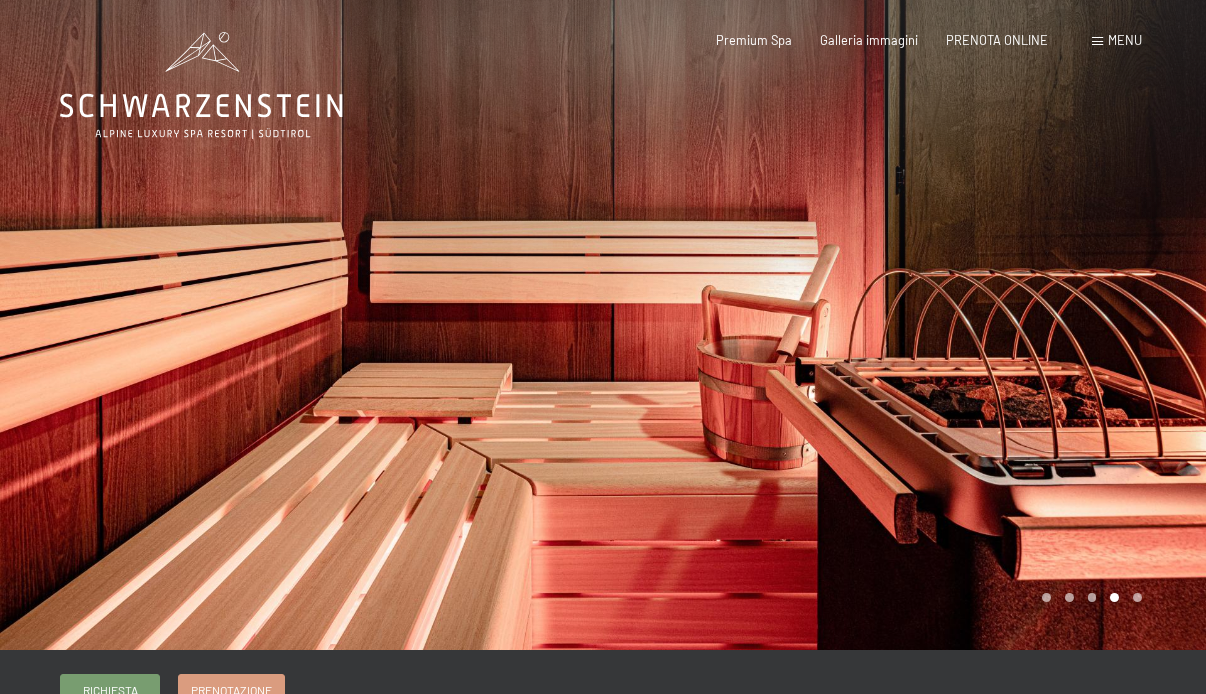 click at bounding box center [904, 325] 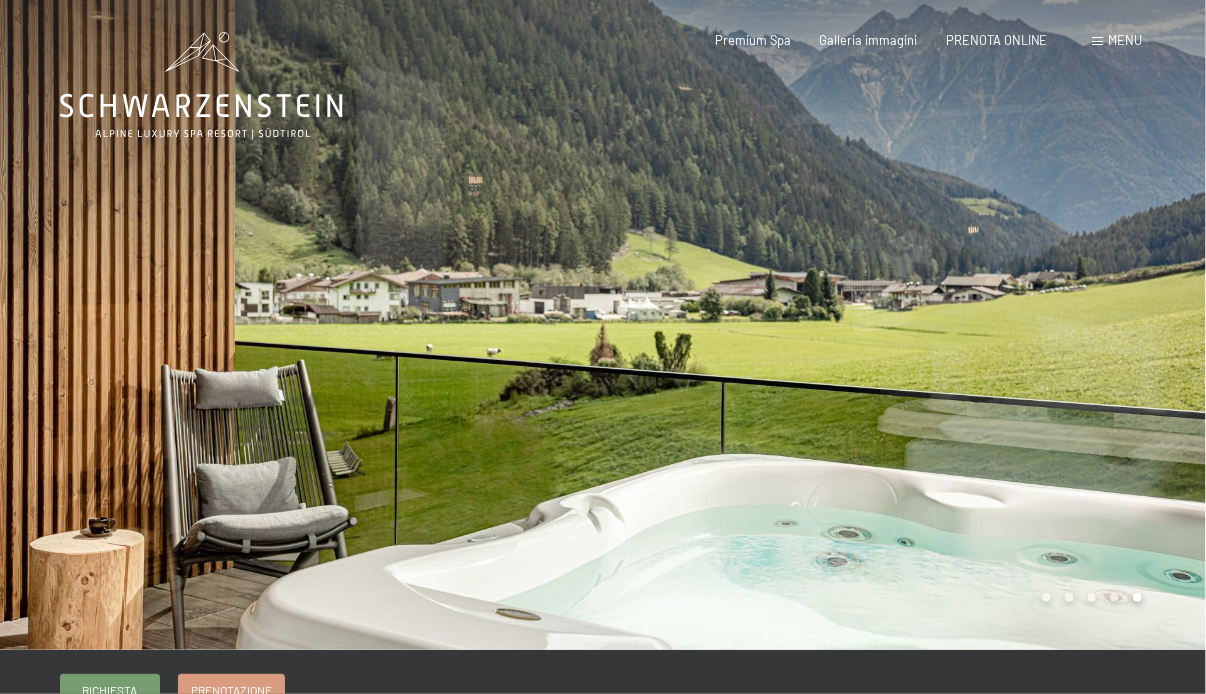 scroll, scrollTop: 0, scrollLeft: 0, axis: both 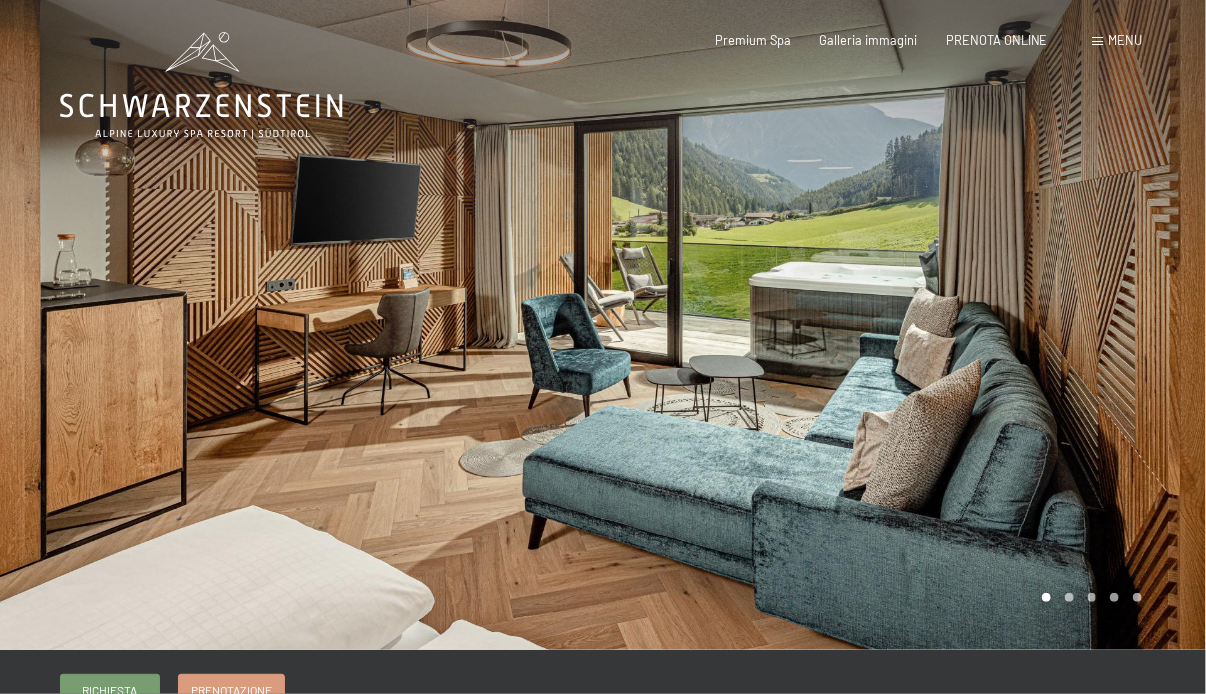 click at bounding box center (301, 325) 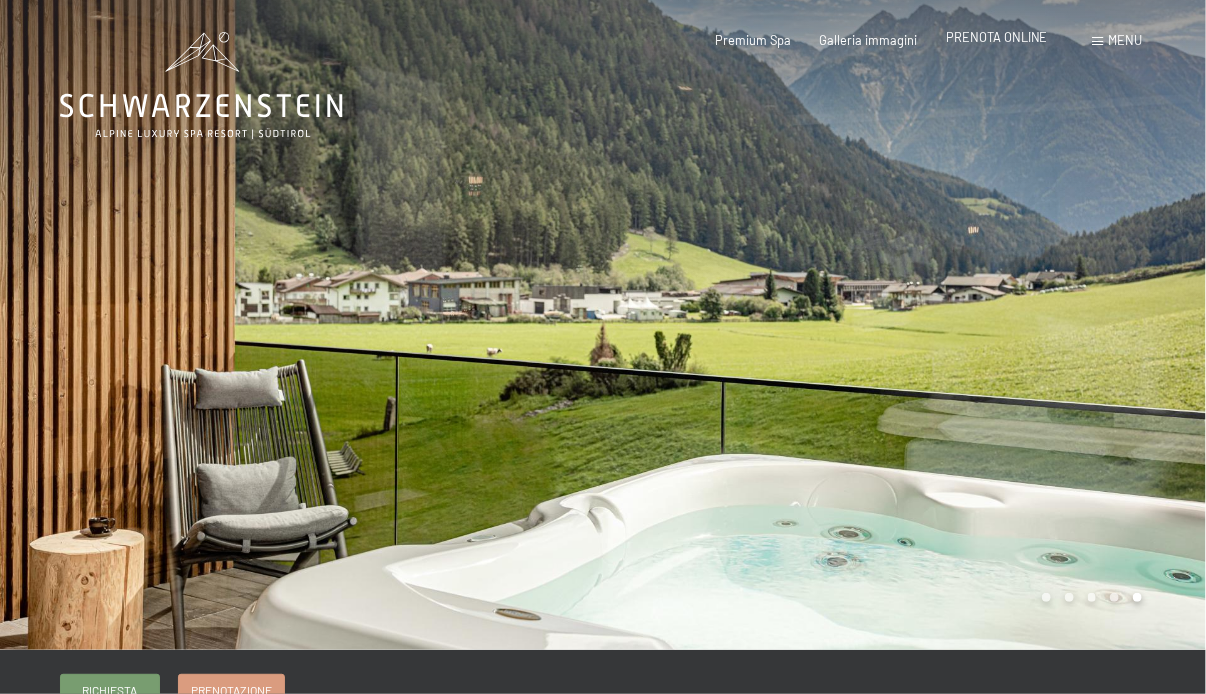click on "PRENOTA ONLINE" at bounding box center (997, 37) 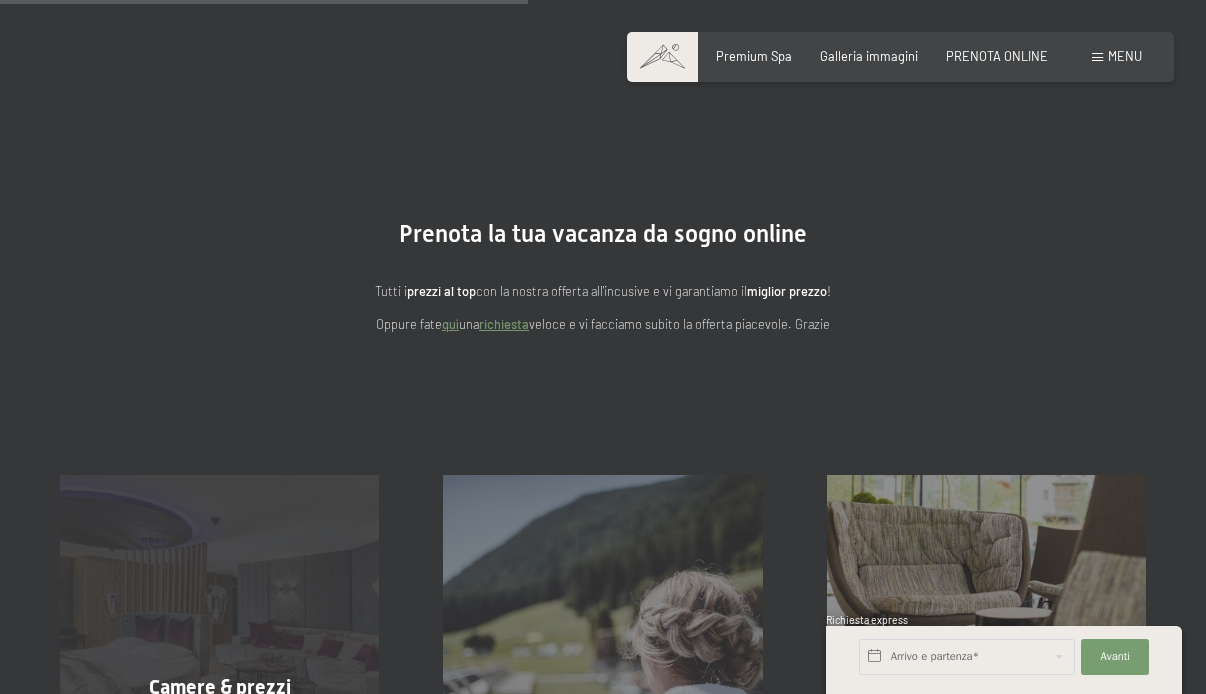 click on "Camere & prezzi           mostra altro" at bounding box center (219, 634) 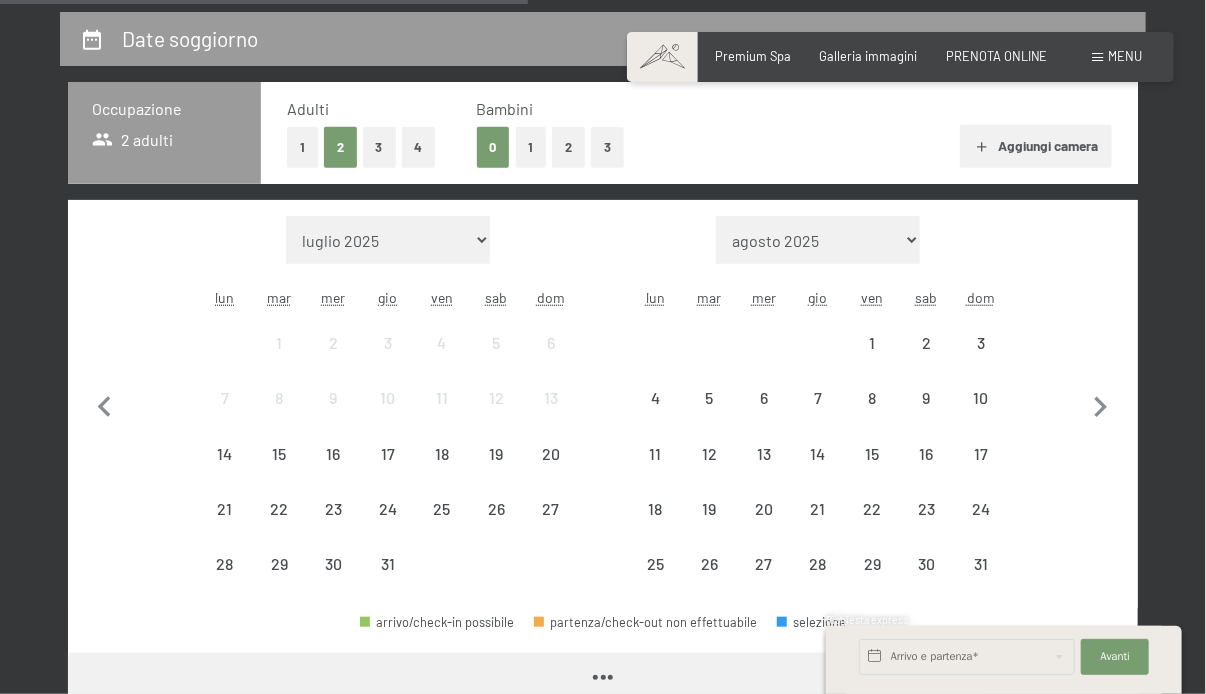 click at bounding box center [225, 343] 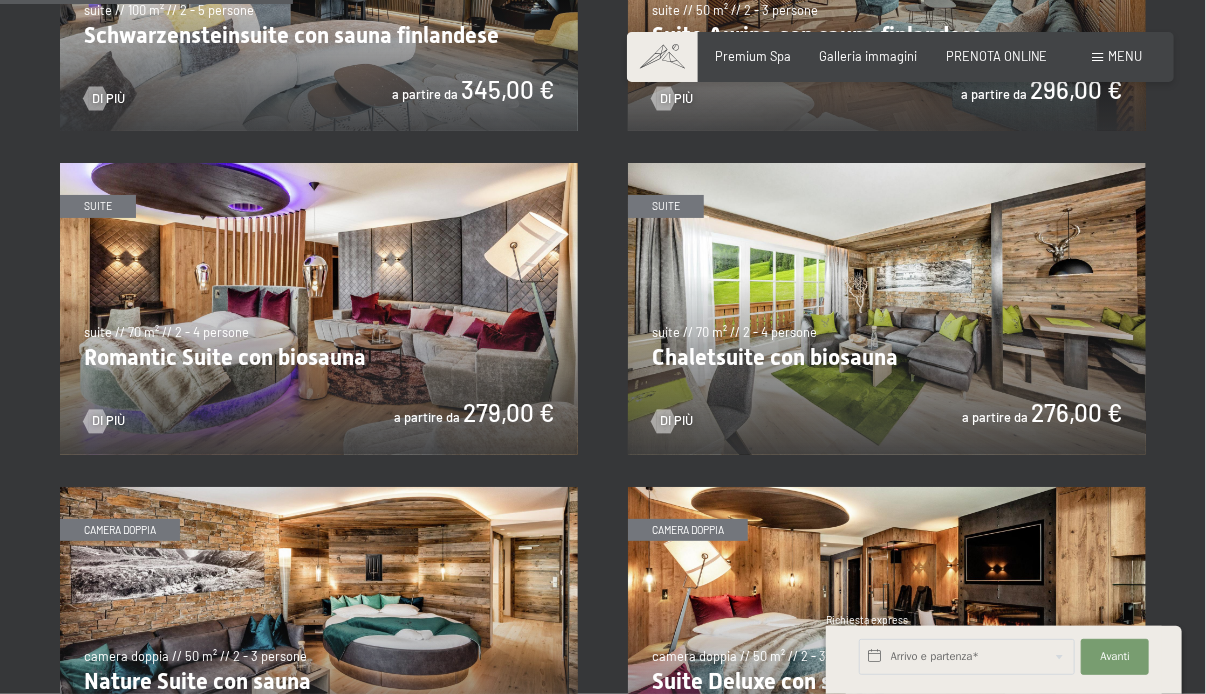 scroll, scrollTop: 1214, scrollLeft: 0, axis: vertical 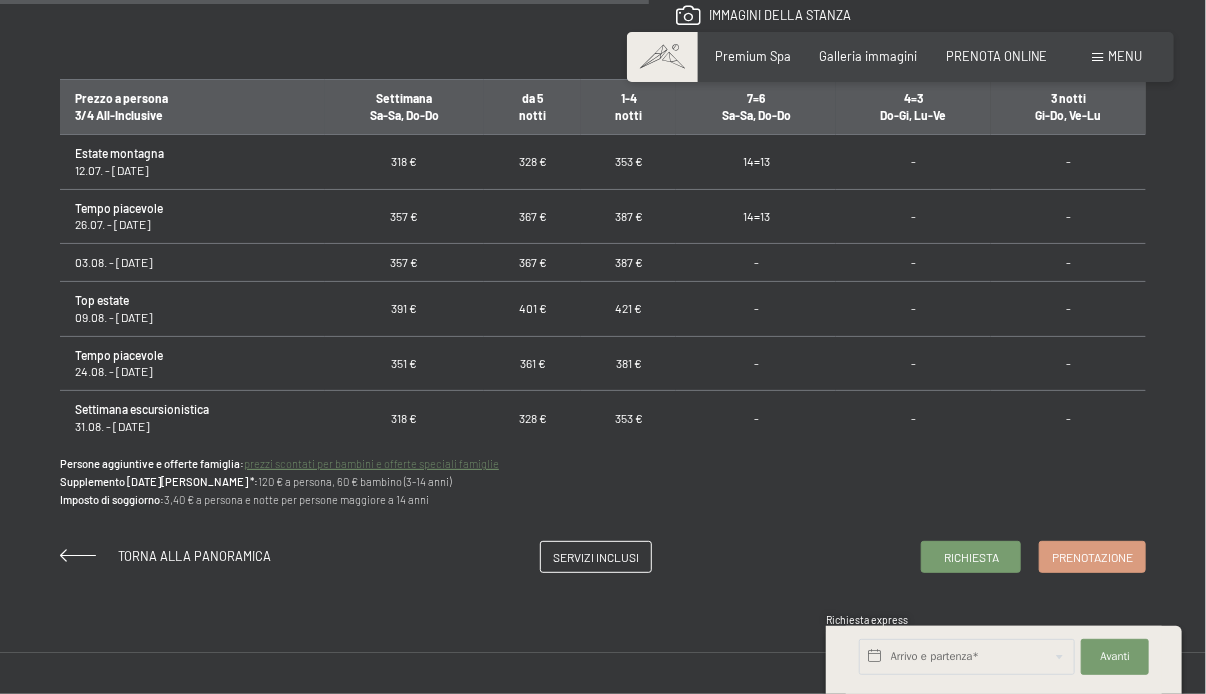 click on "353 €" at bounding box center (628, 418) 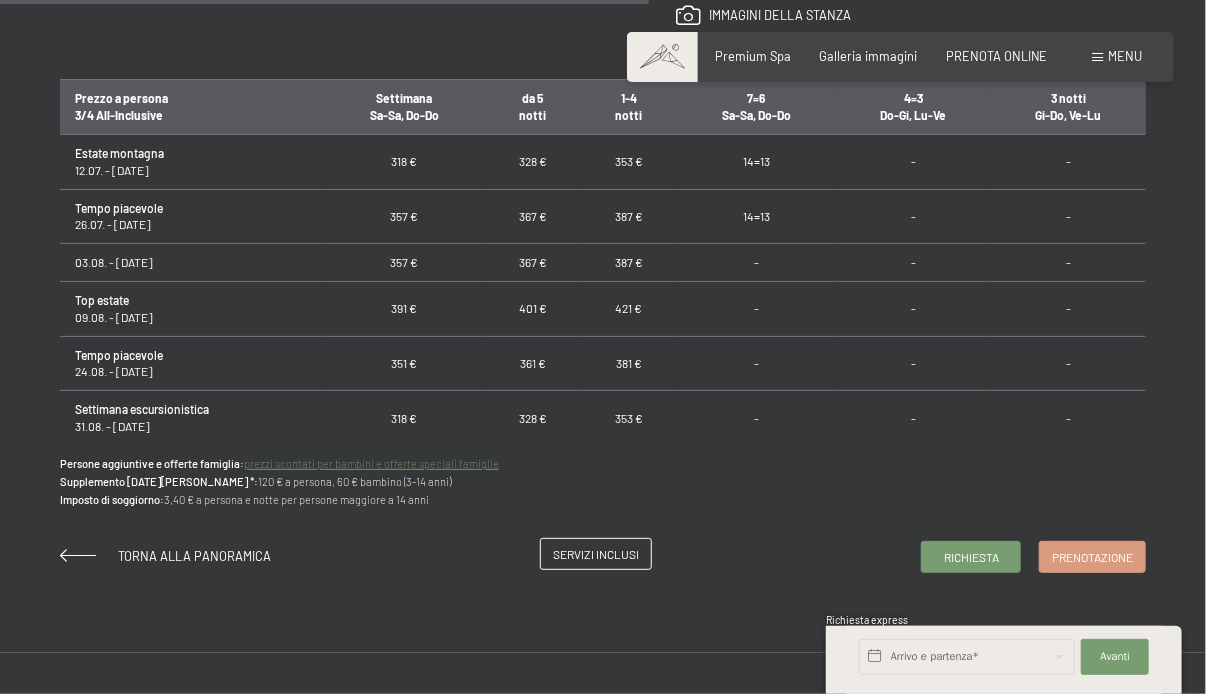 drag, startPoint x: 619, startPoint y: 536, endPoint x: 619, endPoint y: 559, distance: 23 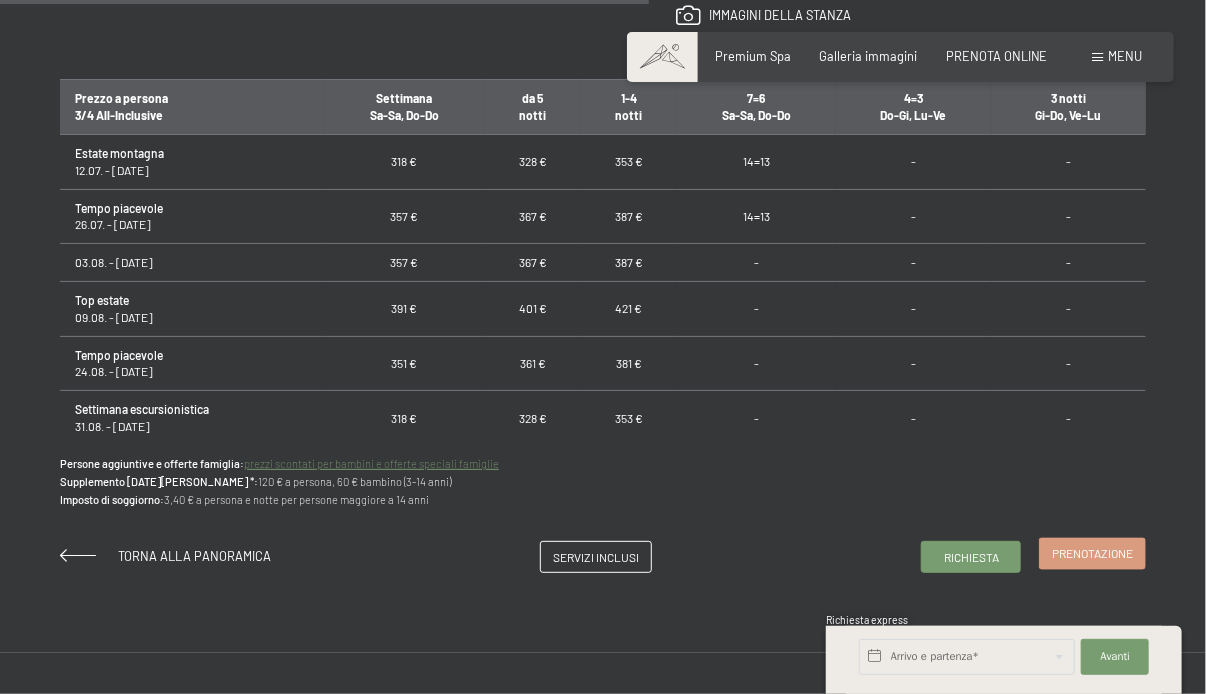 click on "Prenotazione" at bounding box center (1092, 554) 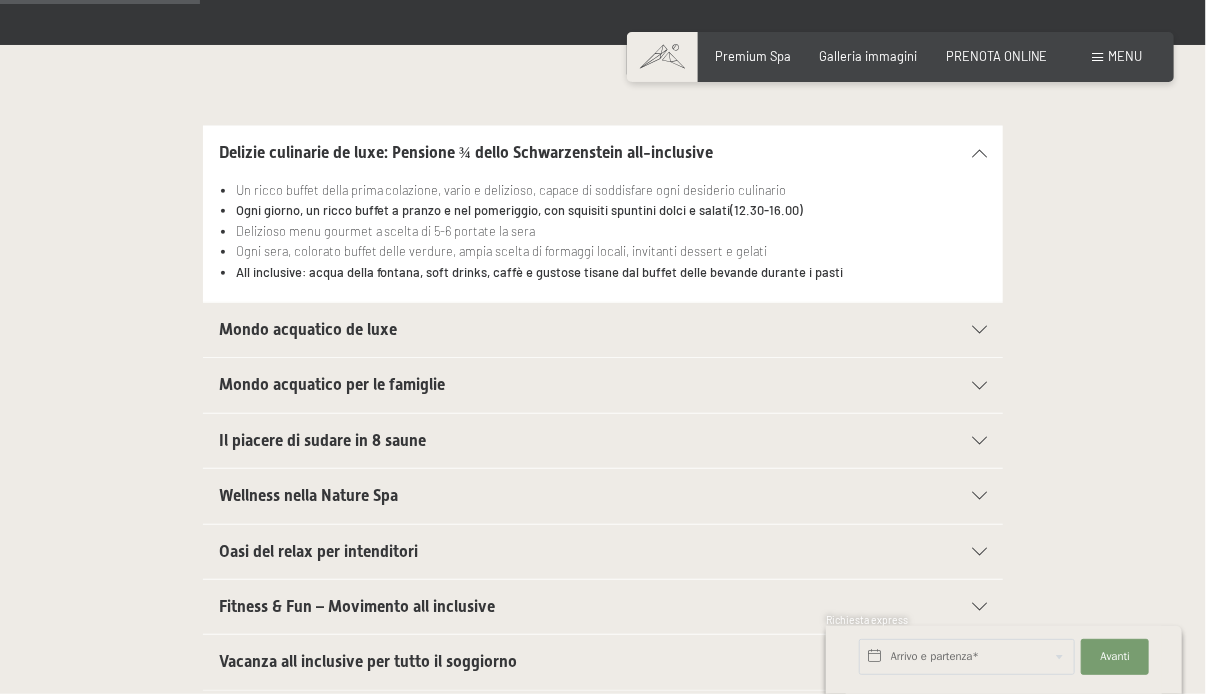 scroll, scrollTop: 516, scrollLeft: 0, axis: vertical 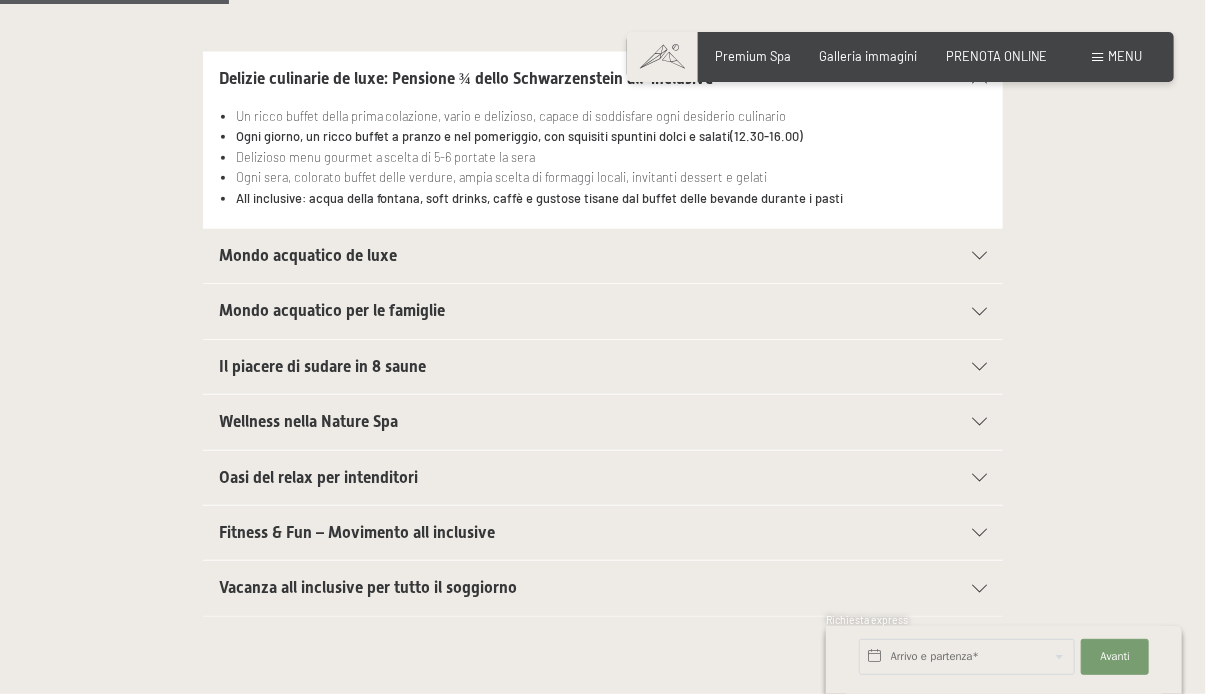 click on "Mondo acquatico de luxe" at bounding box center (603, 256) 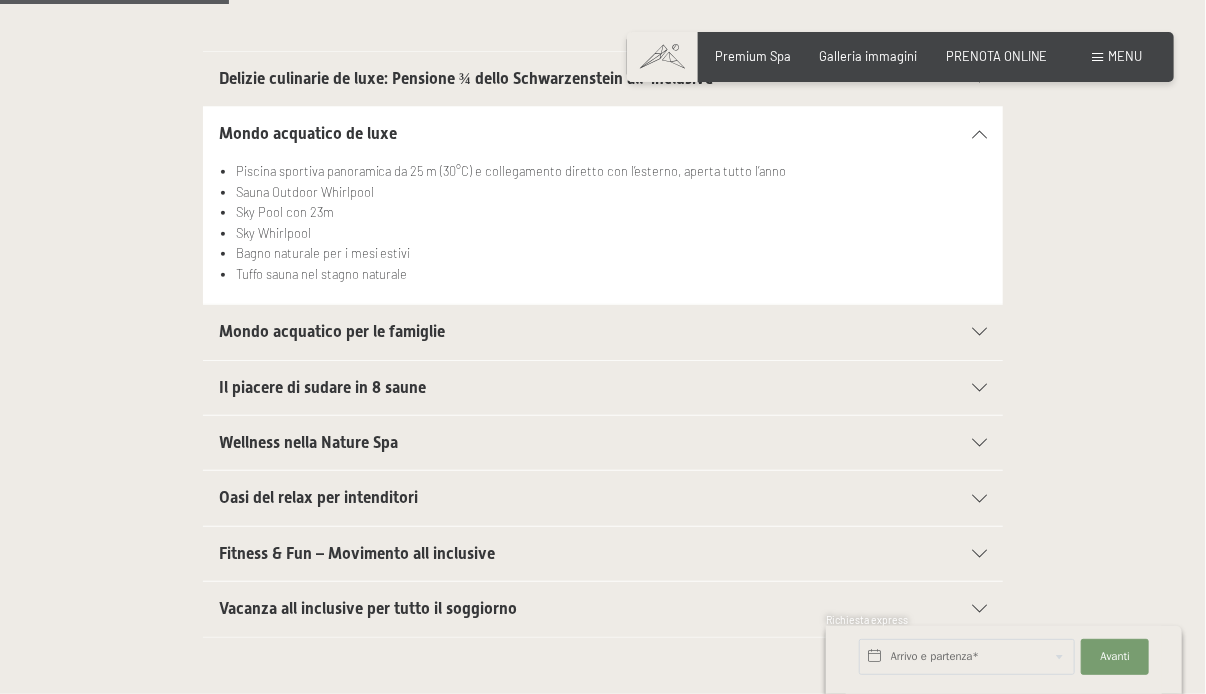 click on "Mondo acquatico per le famiglie" at bounding box center [603, 332] 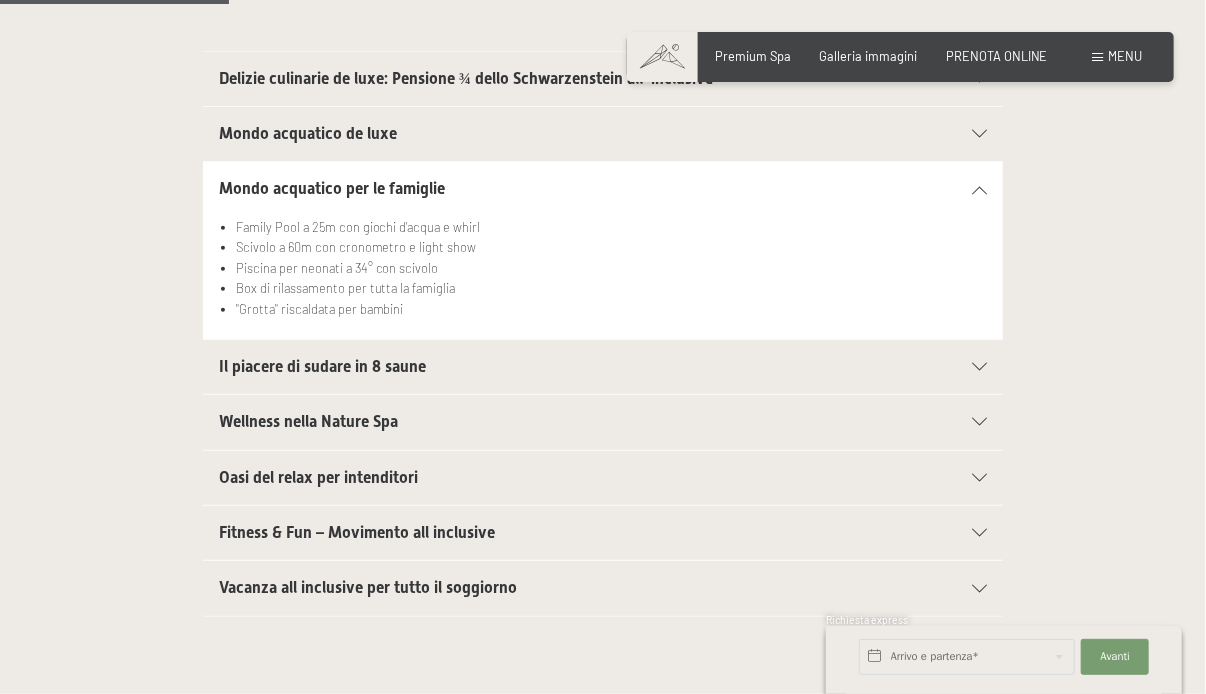 click on "Il piacere di sudare in 8 saune" at bounding box center [603, 367] 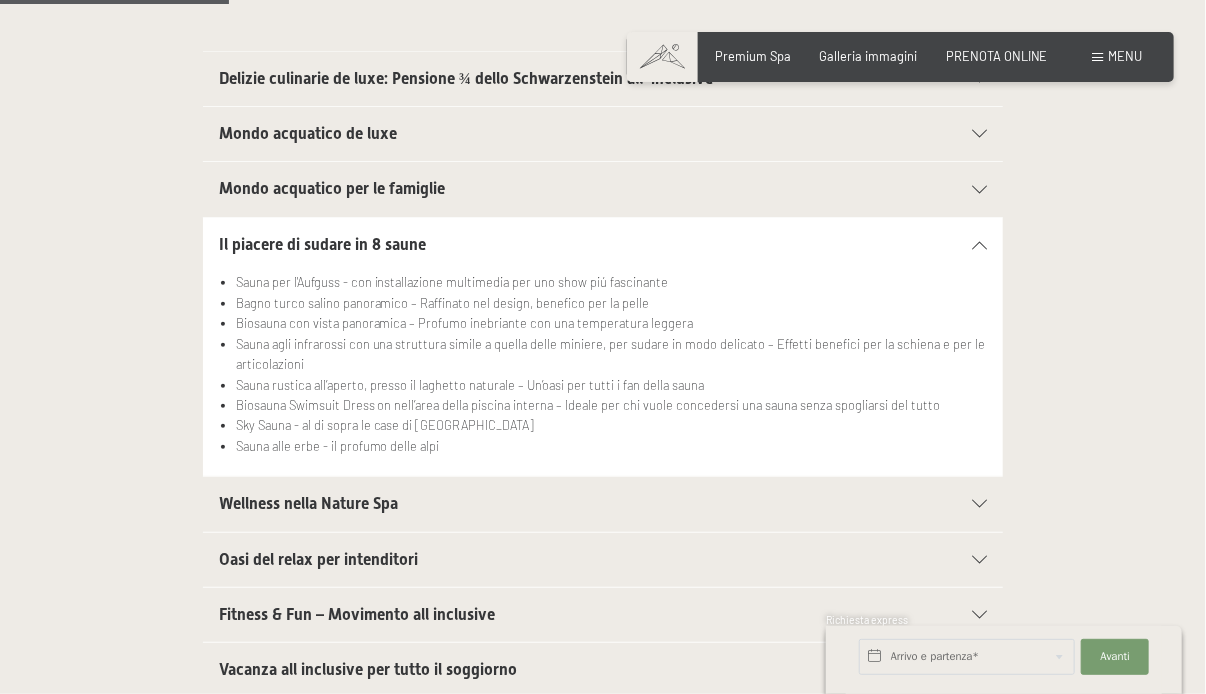 click on "Wellness nella Nature Spa" at bounding box center (603, 504) 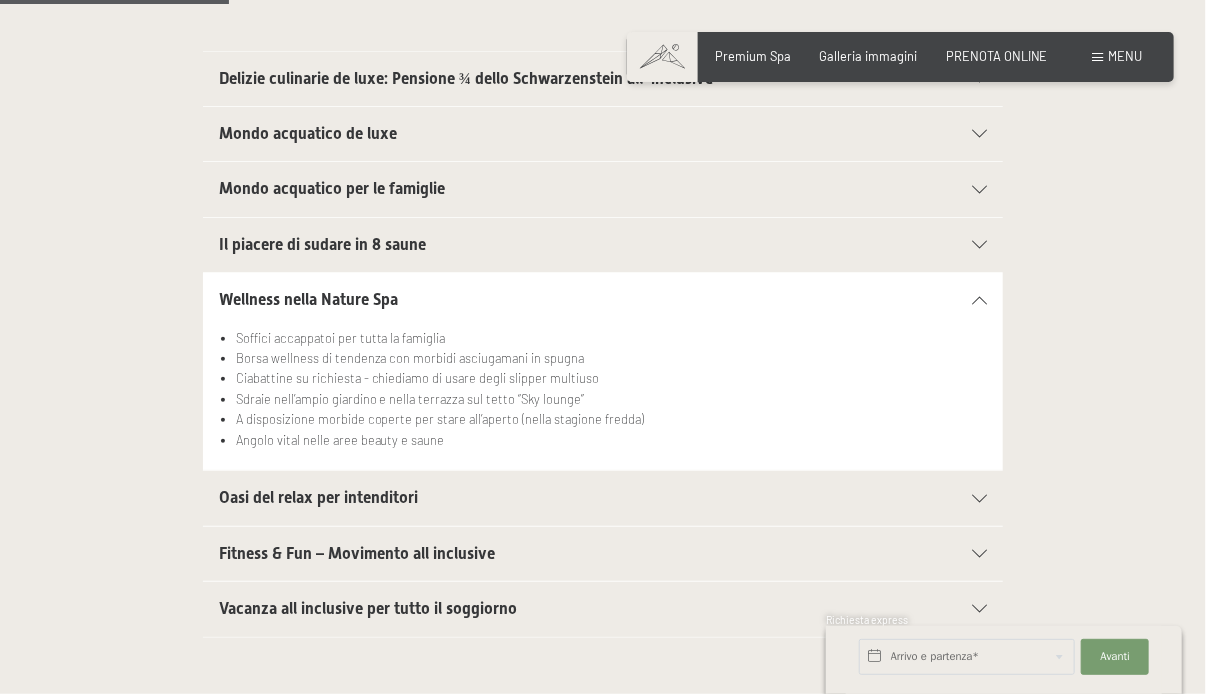 click at bounding box center [979, 499] 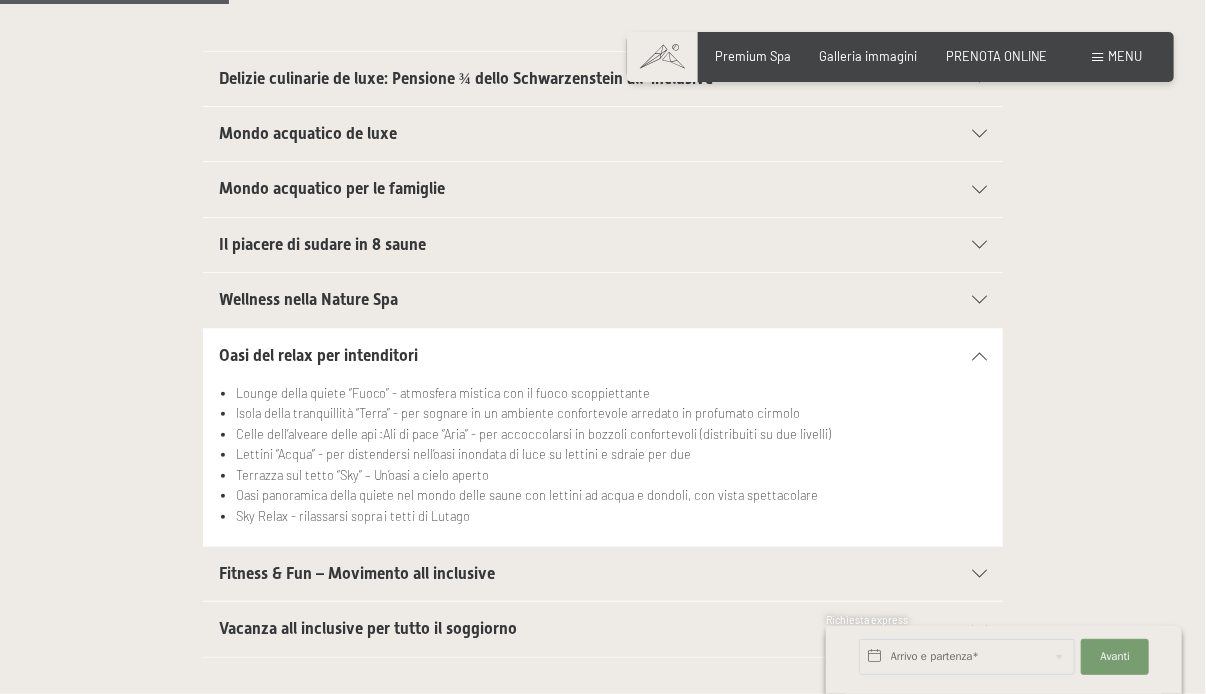 click on "Fitness & Fun – Movimento all inclusive" at bounding box center [603, 574] 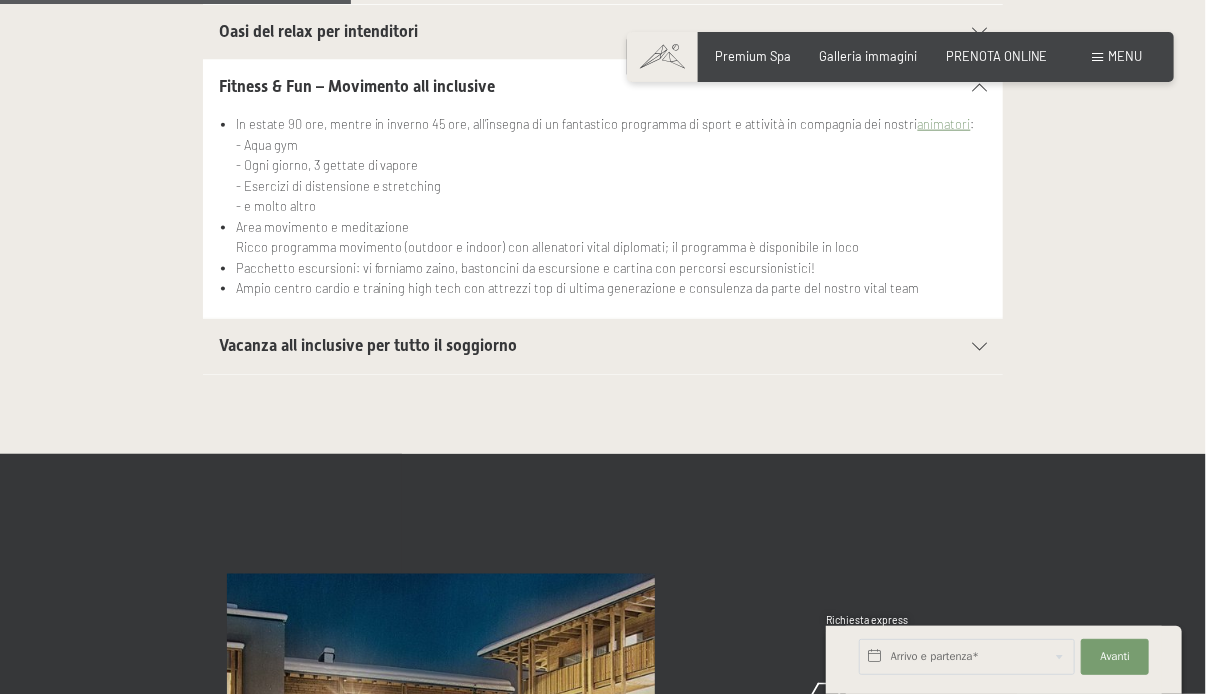 scroll, scrollTop: 928, scrollLeft: 0, axis: vertical 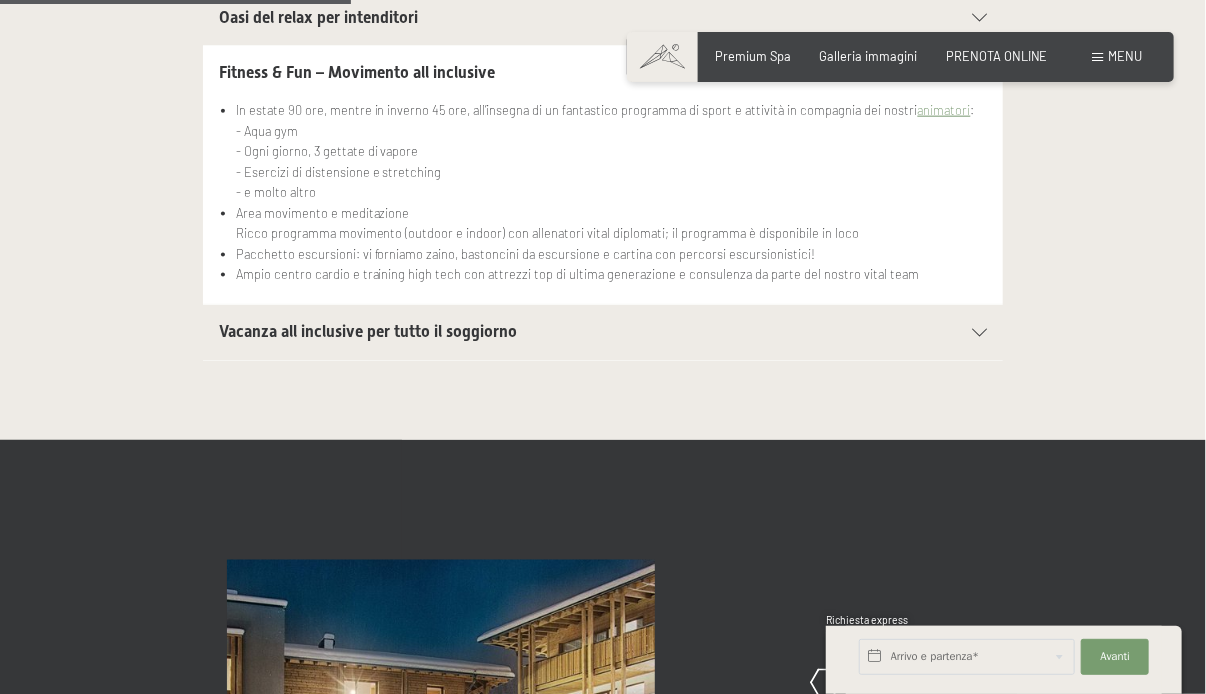 click on "Vacanza all inclusive per tutto il soggiorno" at bounding box center [603, 332] 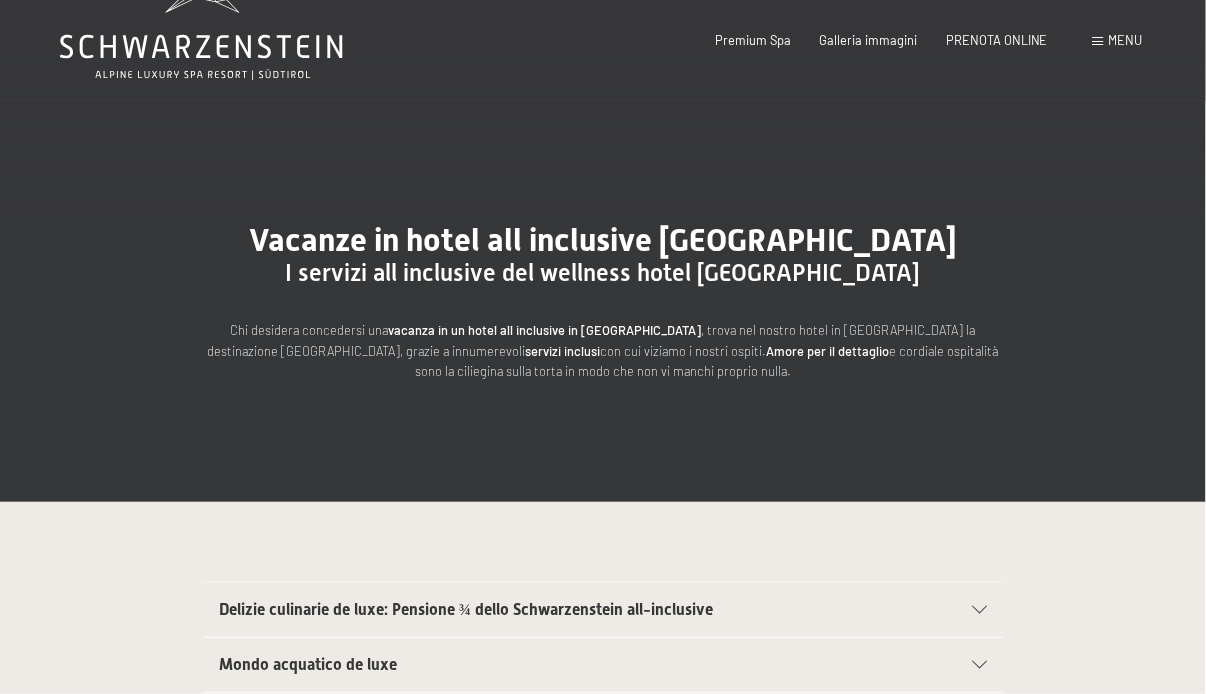 scroll, scrollTop: 0, scrollLeft: 0, axis: both 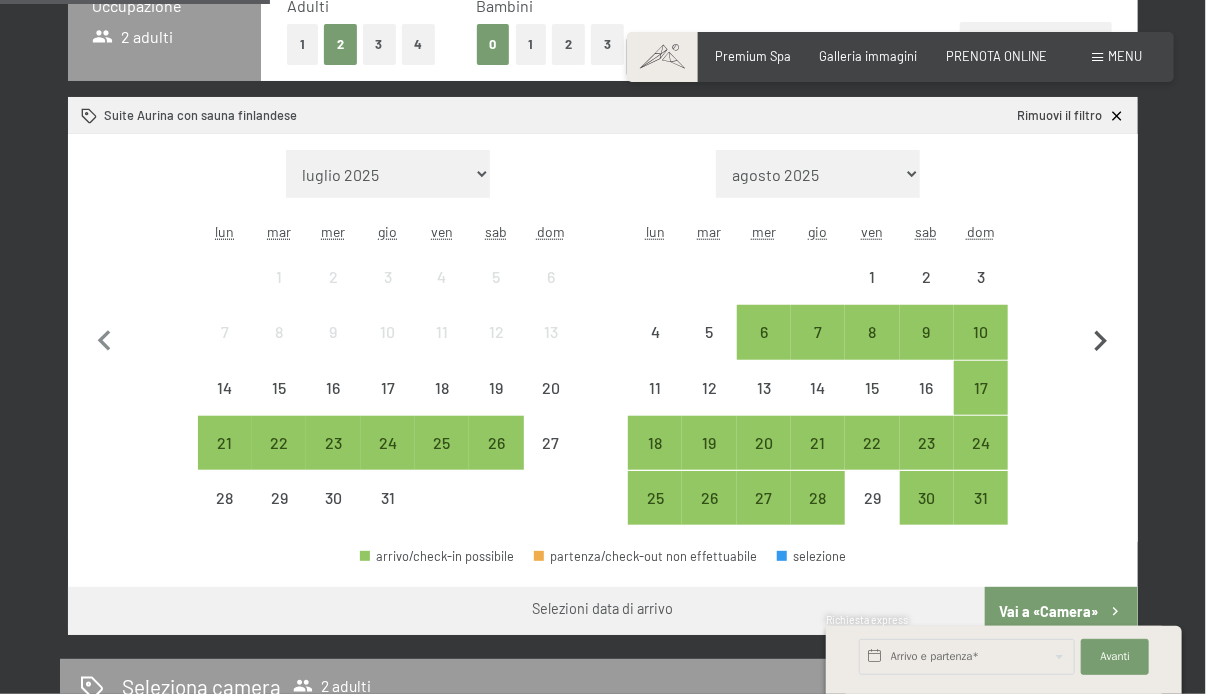 click 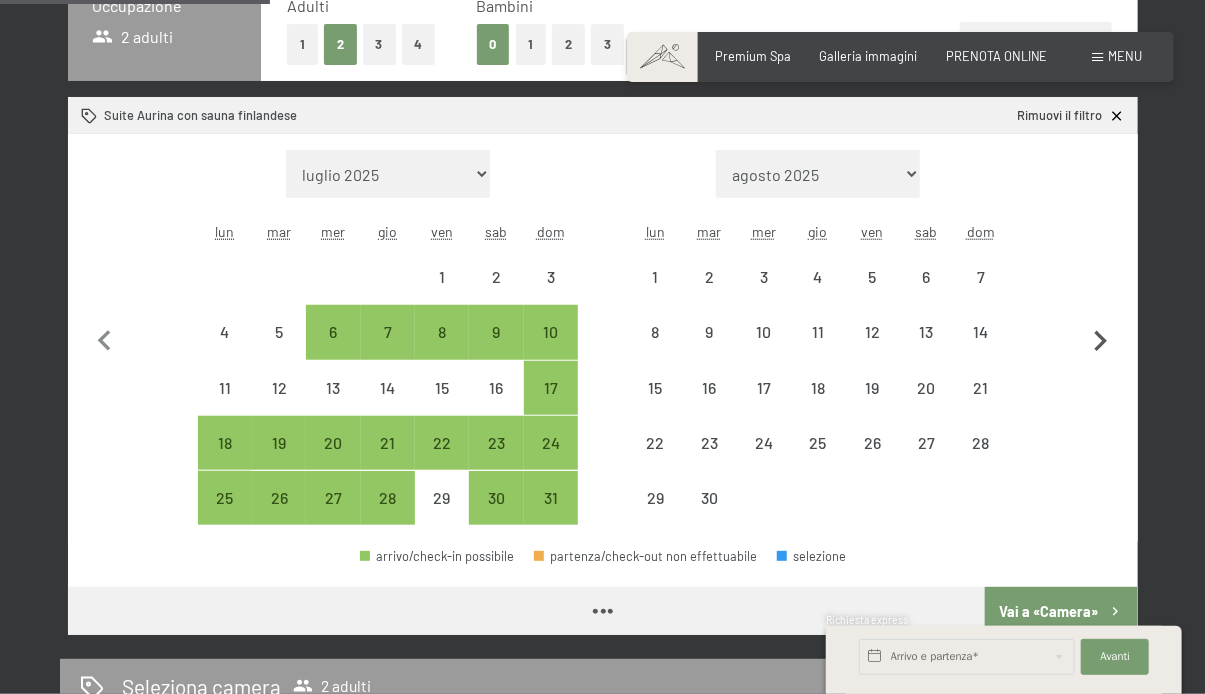 select on "[DATE]" 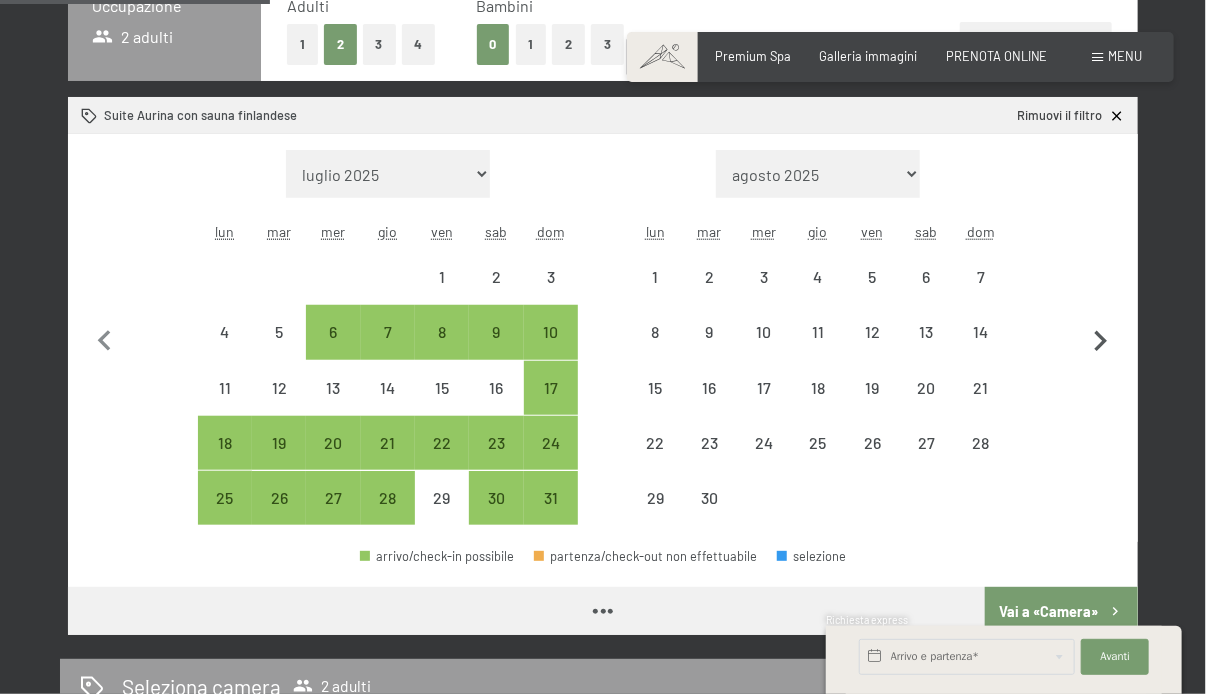 select on "[DATE]" 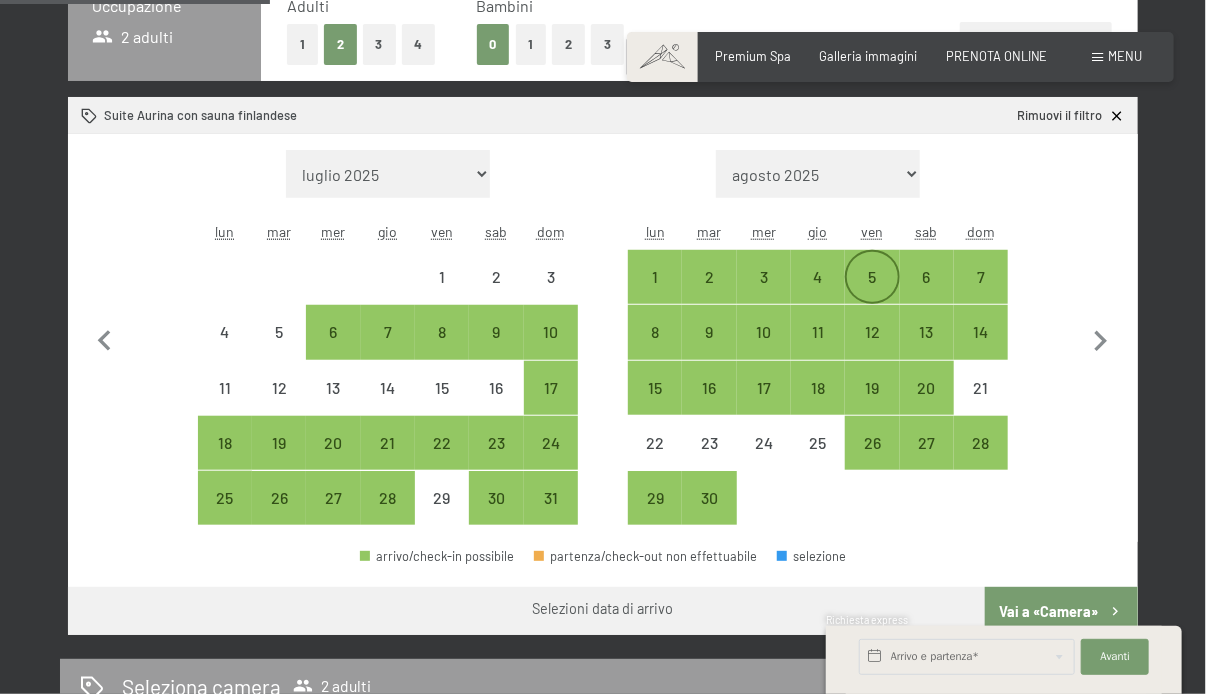click on "5" at bounding box center (872, 294) 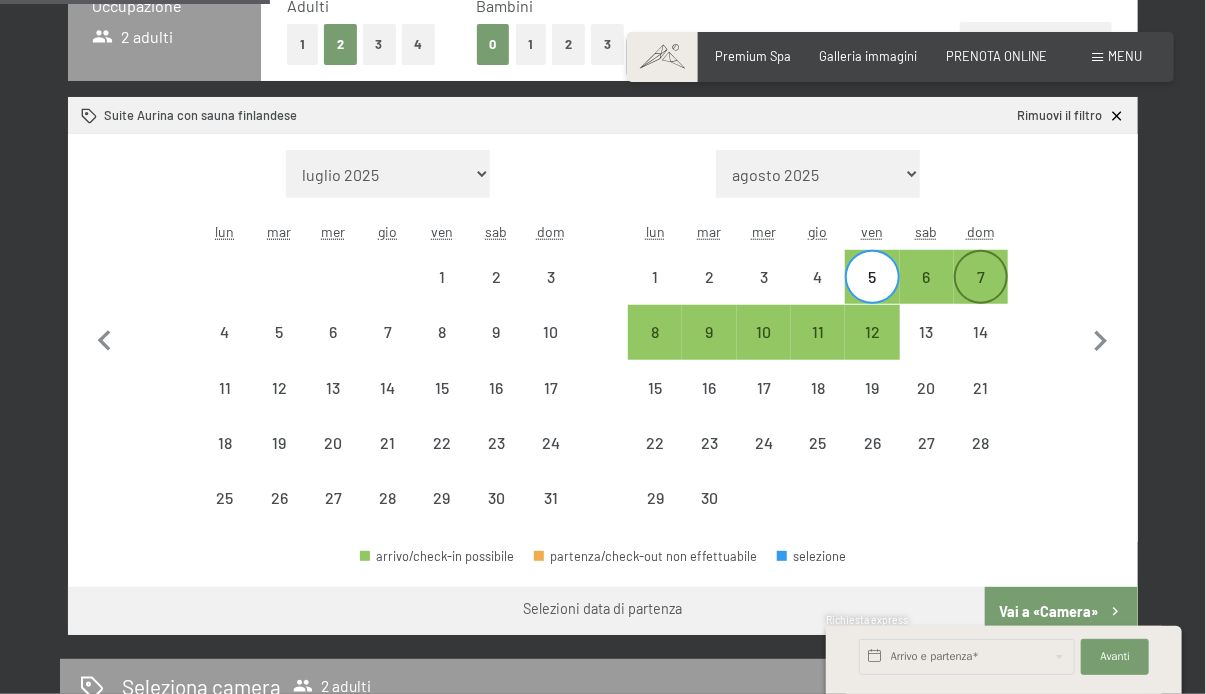 click on "7" at bounding box center (981, 294) 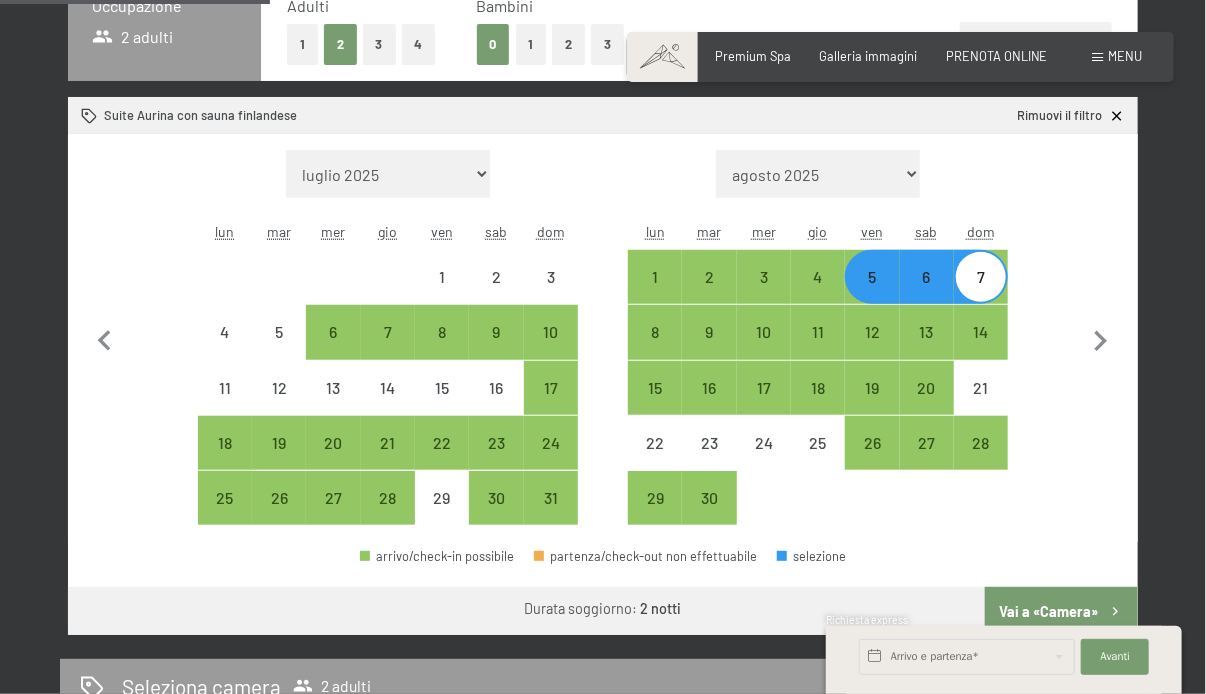 click on "Vai a «Camera»" at bounding box center (1061, 611) 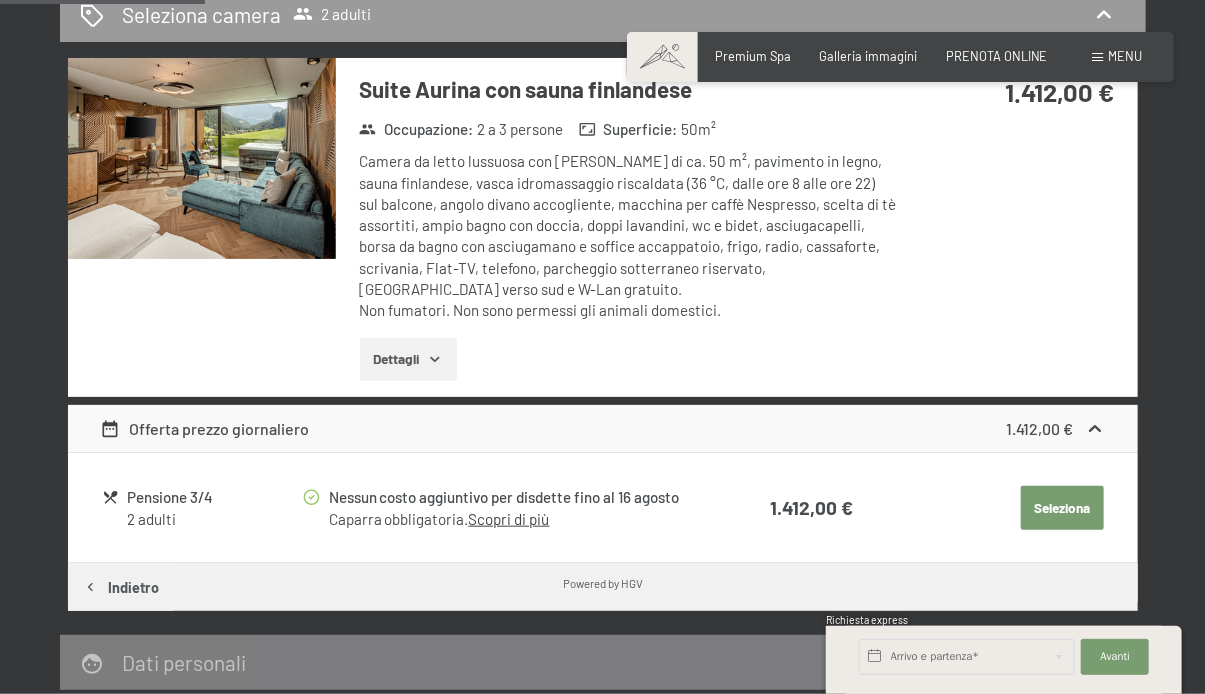 scroll, scrollTop: 394, scrollLeft: 0, axis: vertical 